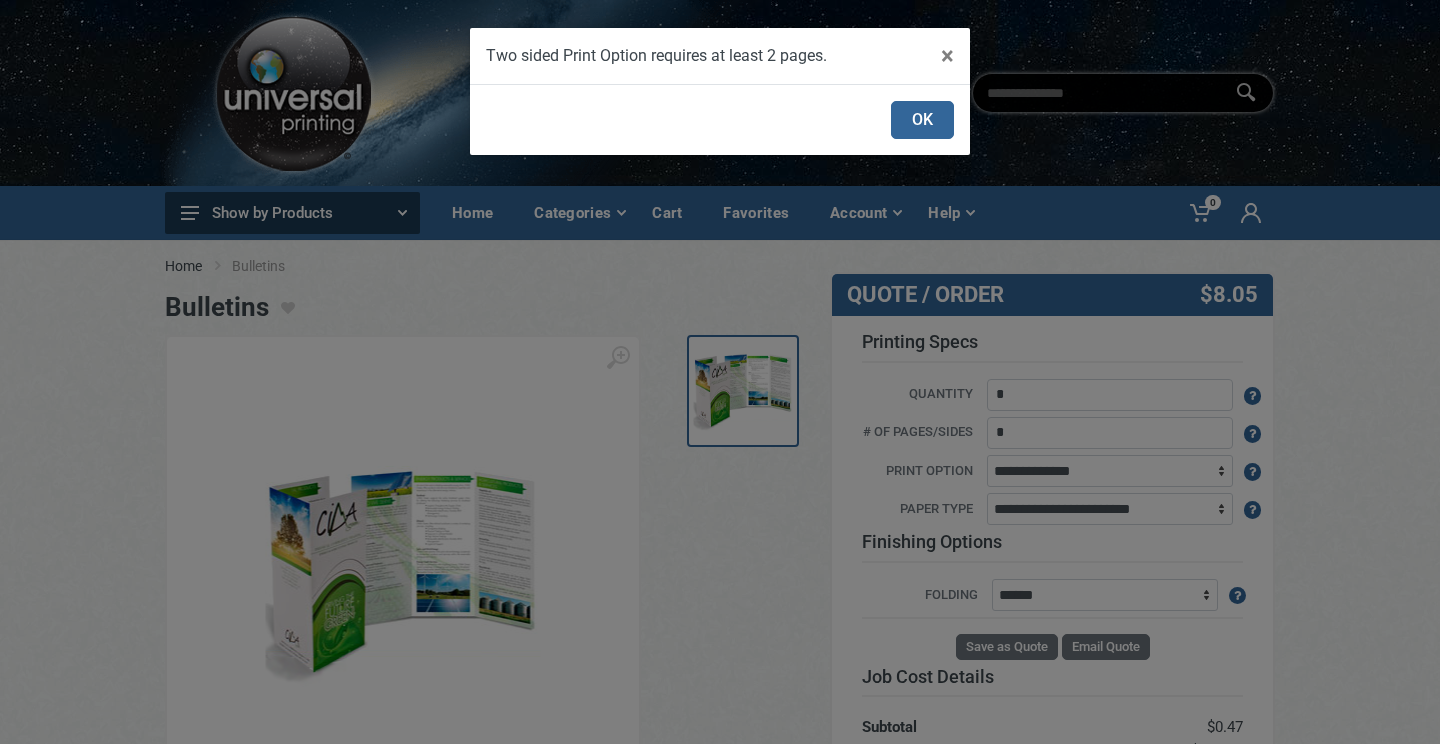 scroll, scrollTop: 0, scrollLeft: 0, axis: both 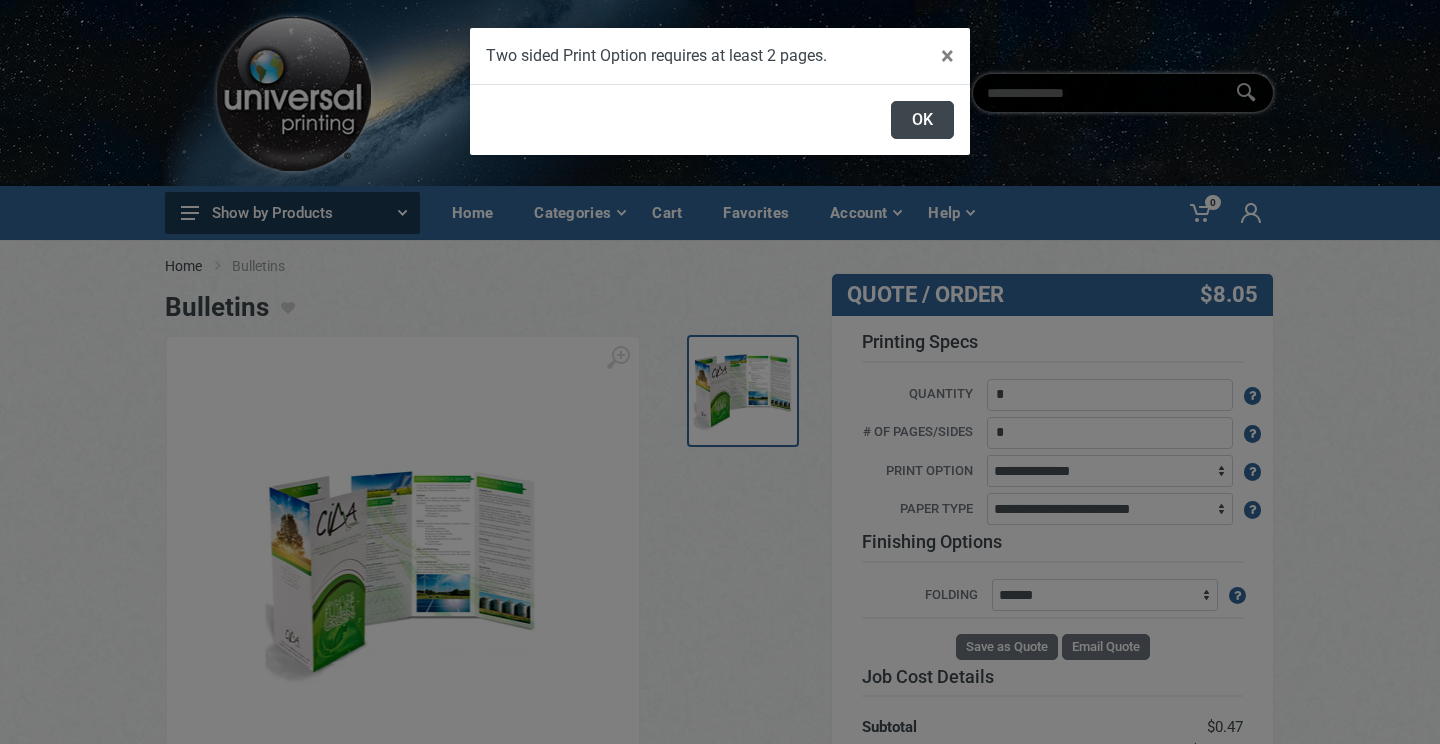 click on "OK" at bounding box center (922, 120) 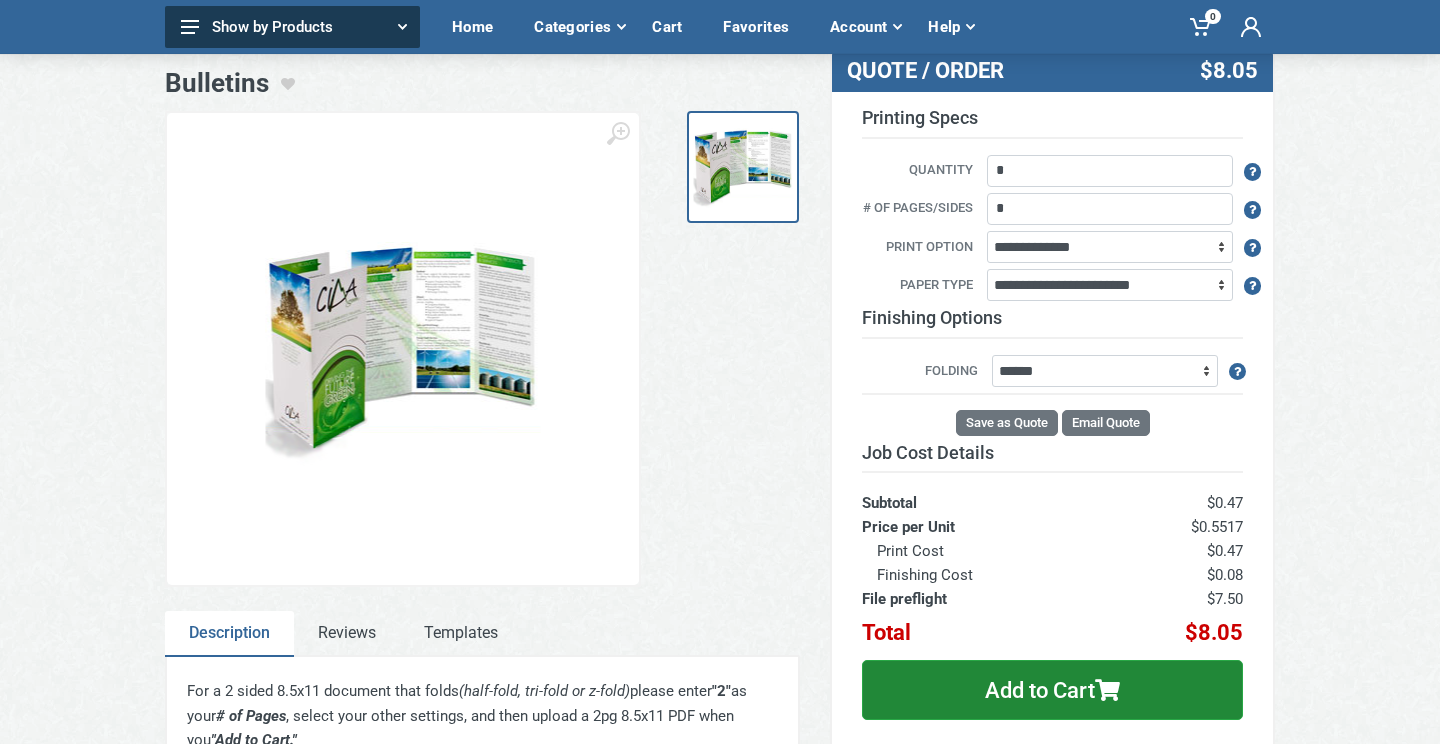 scroll, scrollTop: 159, scrollLeft: 0, axis: vertical 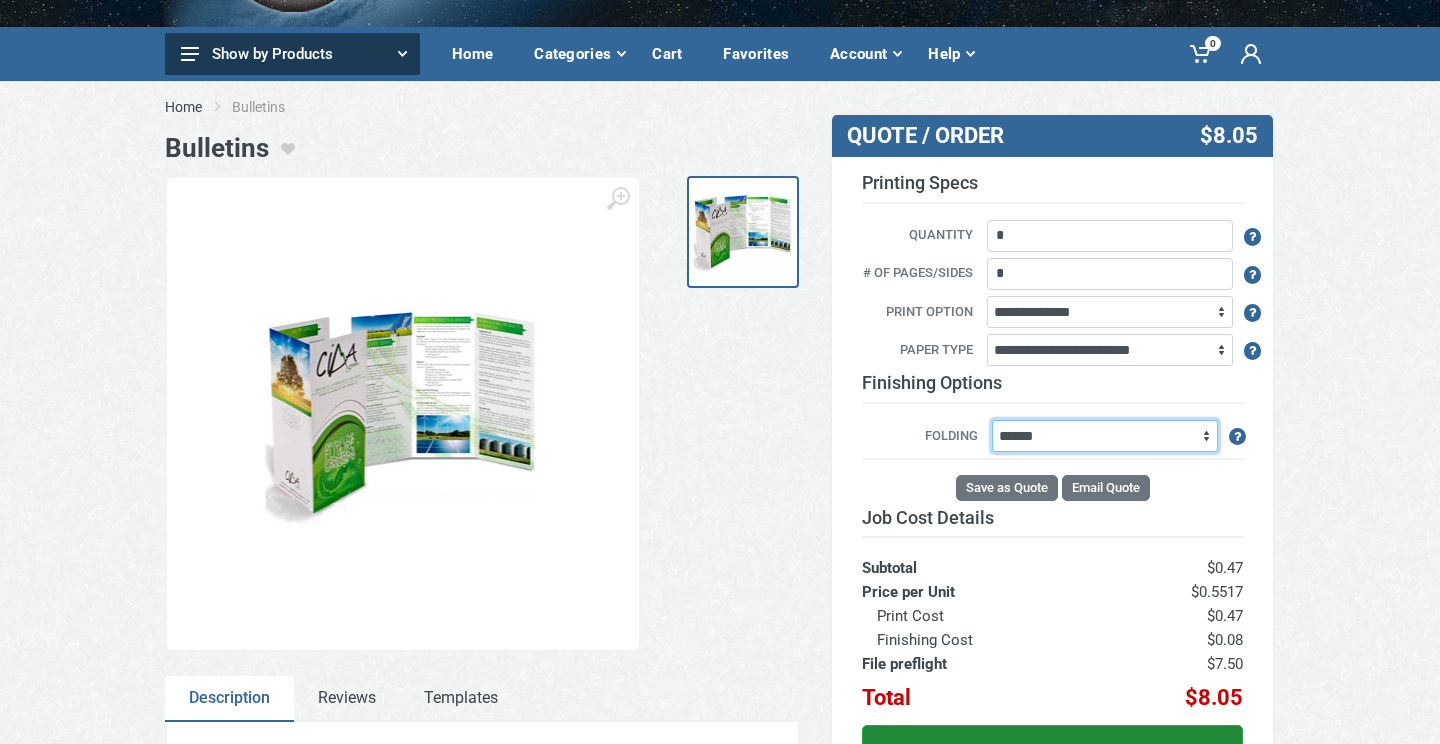click on "**********" at bounding box center (1105, 436) 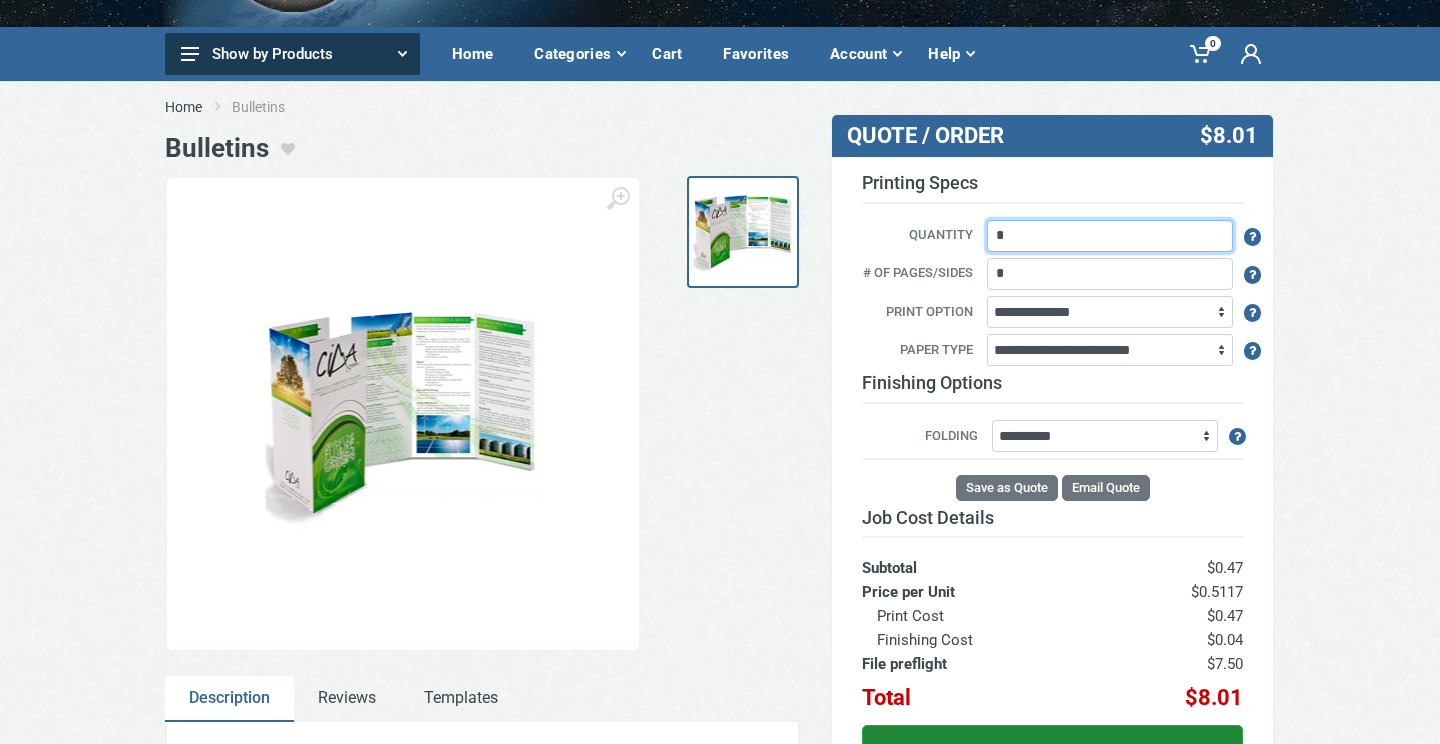 drag, startPoint x: 1031, startPoint y: 228, endPoint x: 978, endPoint y: 231, distance: 53.08484 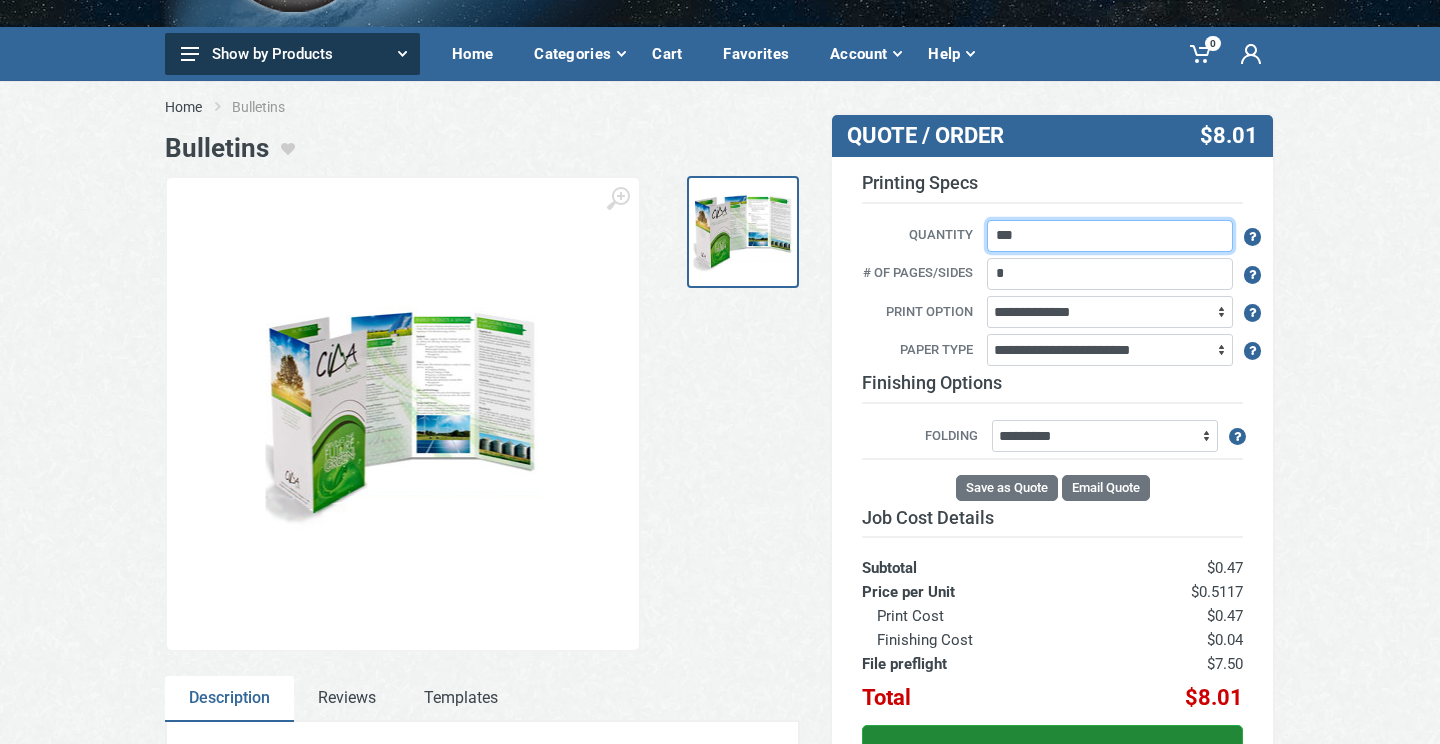 type on "***" 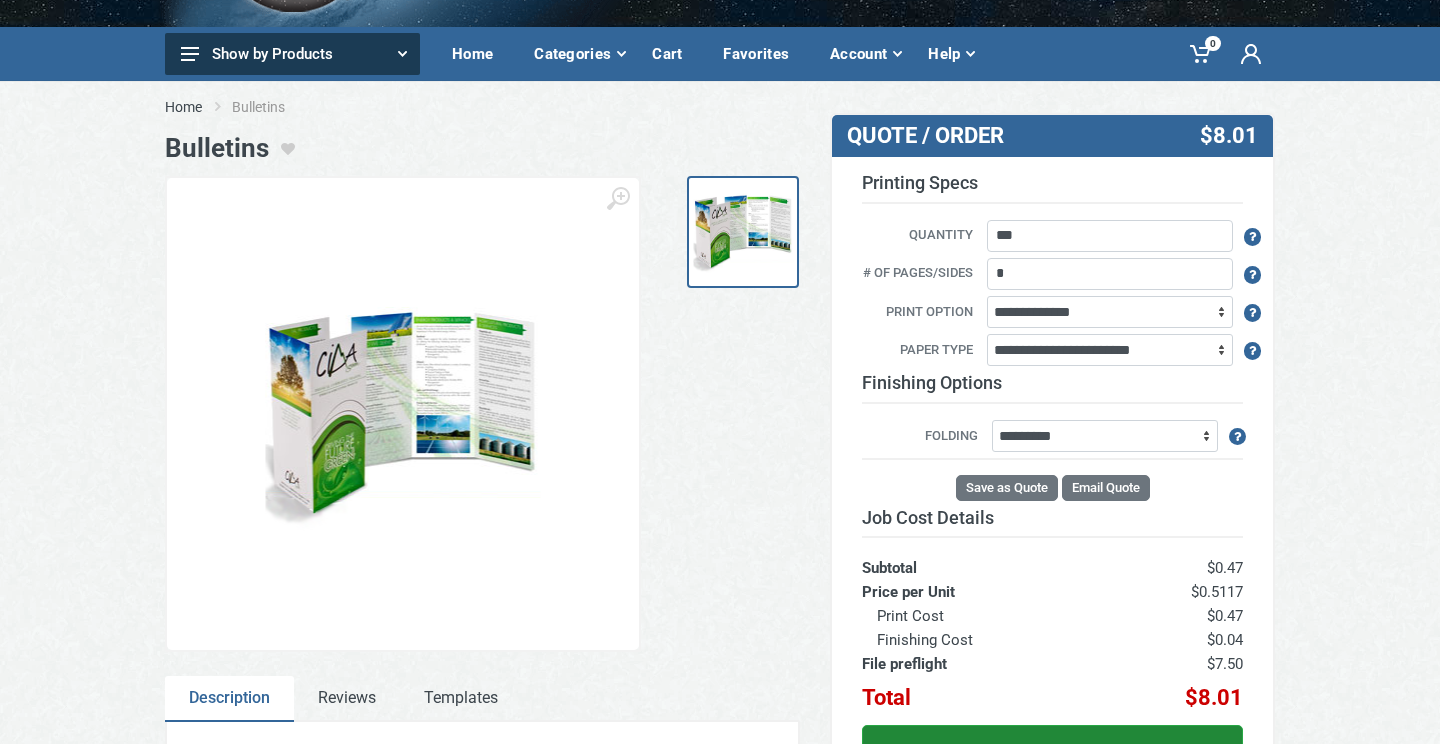 click on "QUOTE / ORDER
$8.01
Printing Specs
Width (in.)
*
Height (in.)
**
Quantity
***
*
# of pages/sides * # of Sheets ****" at bounding box center [1052, 467] 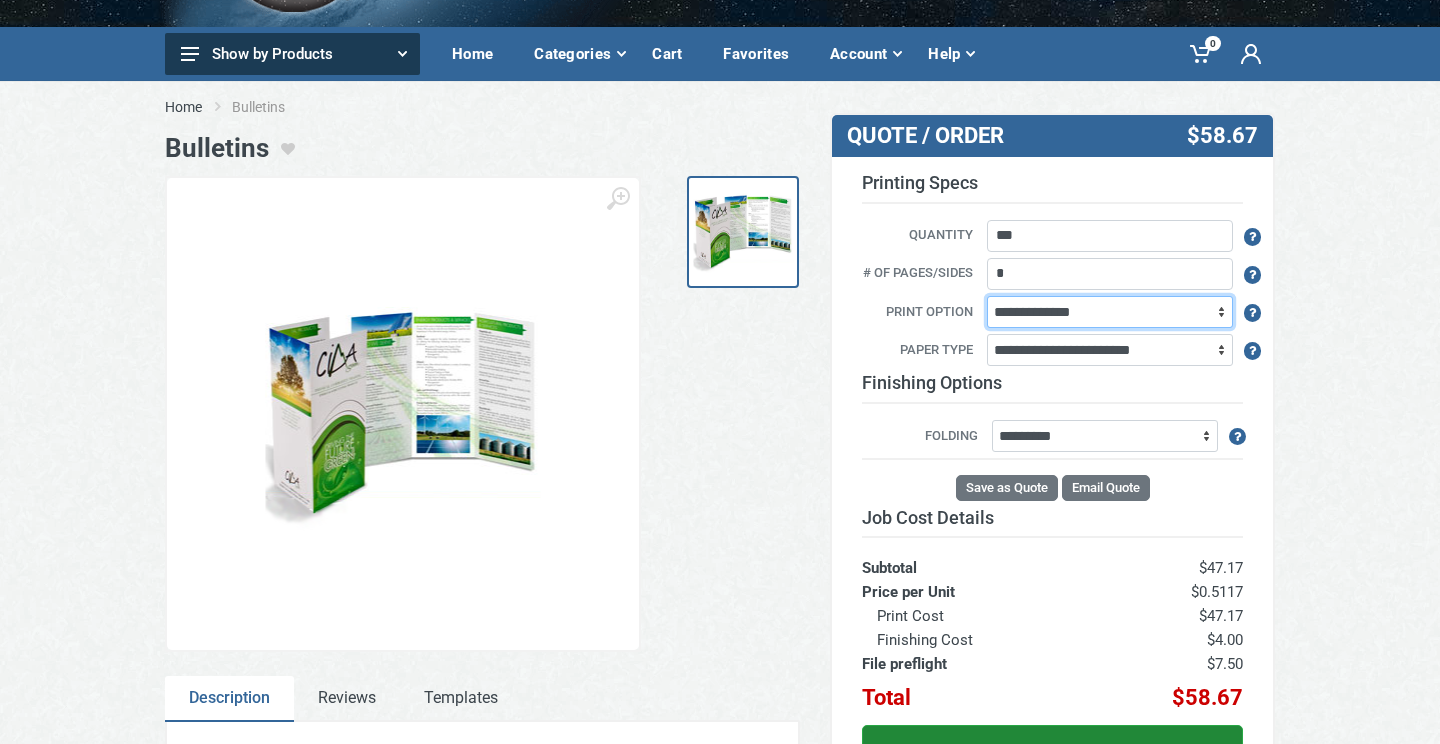 click on "**********" at bounding box center [1110, 312] 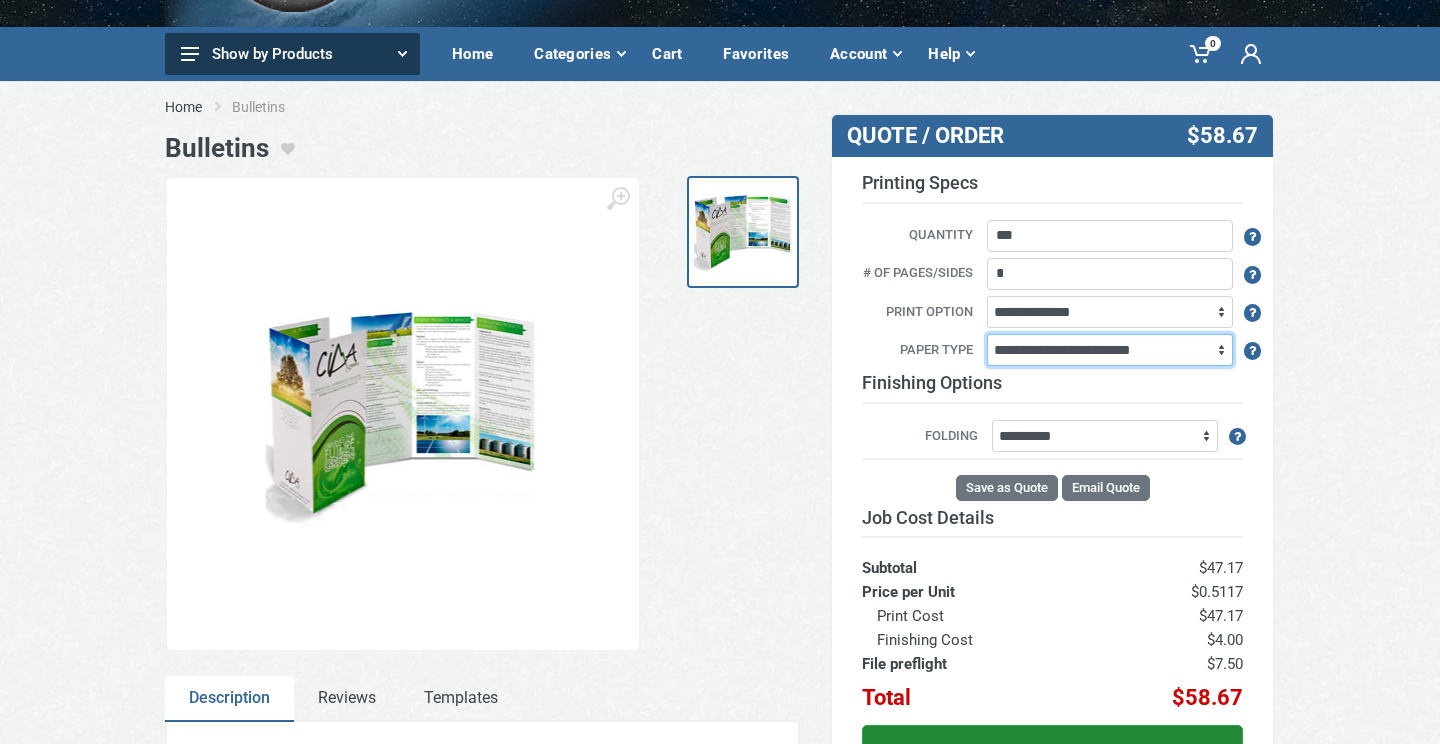 click on "**********" at bounding box center [1110, 350] 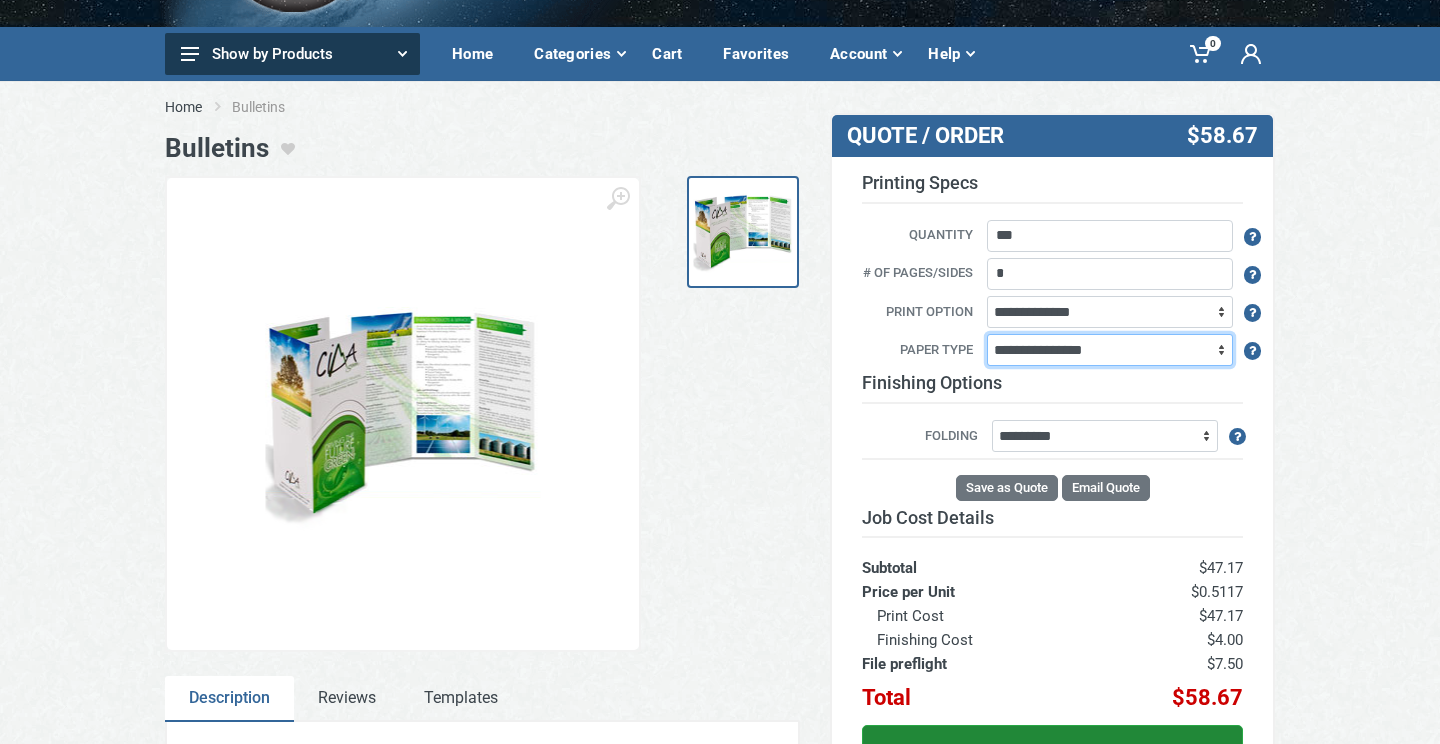 select on "*" 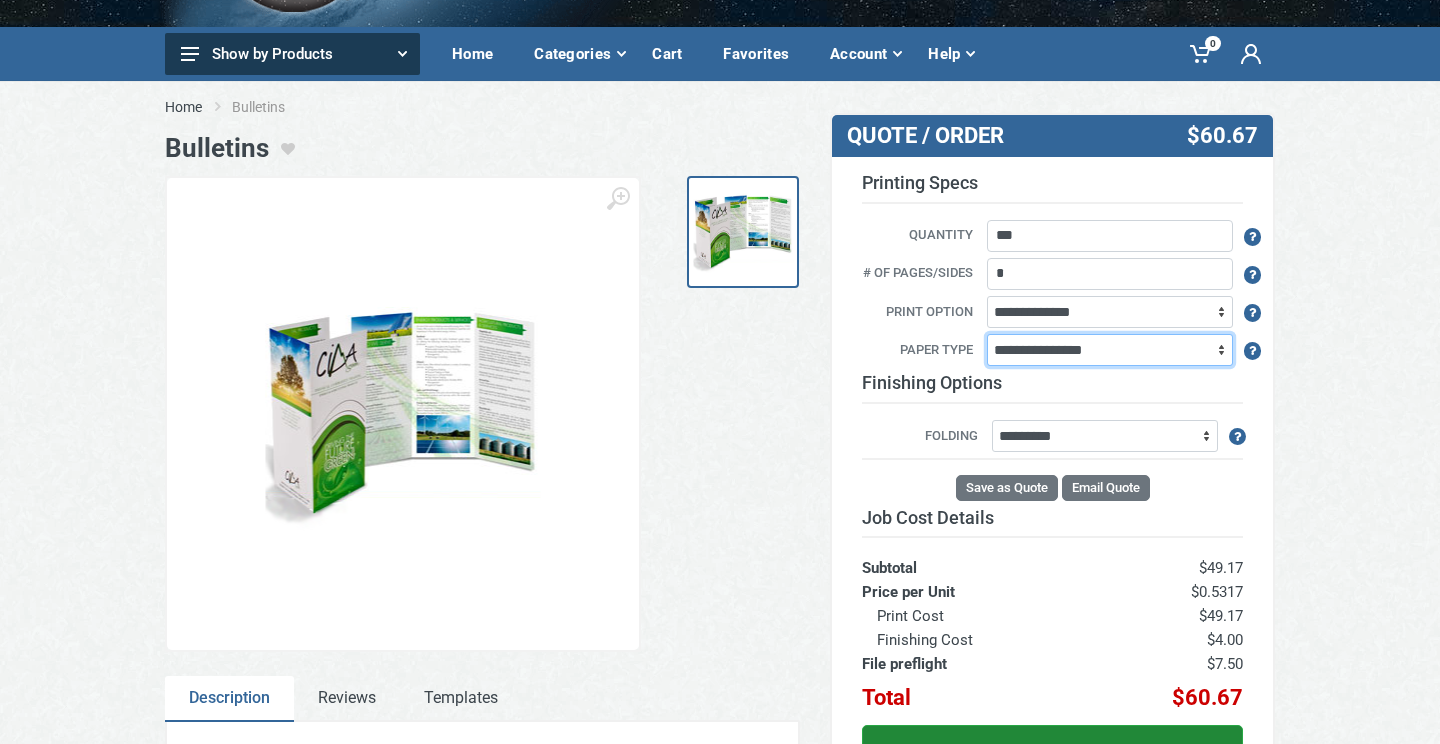 click on "**********" at bounding box center [1110, 350] 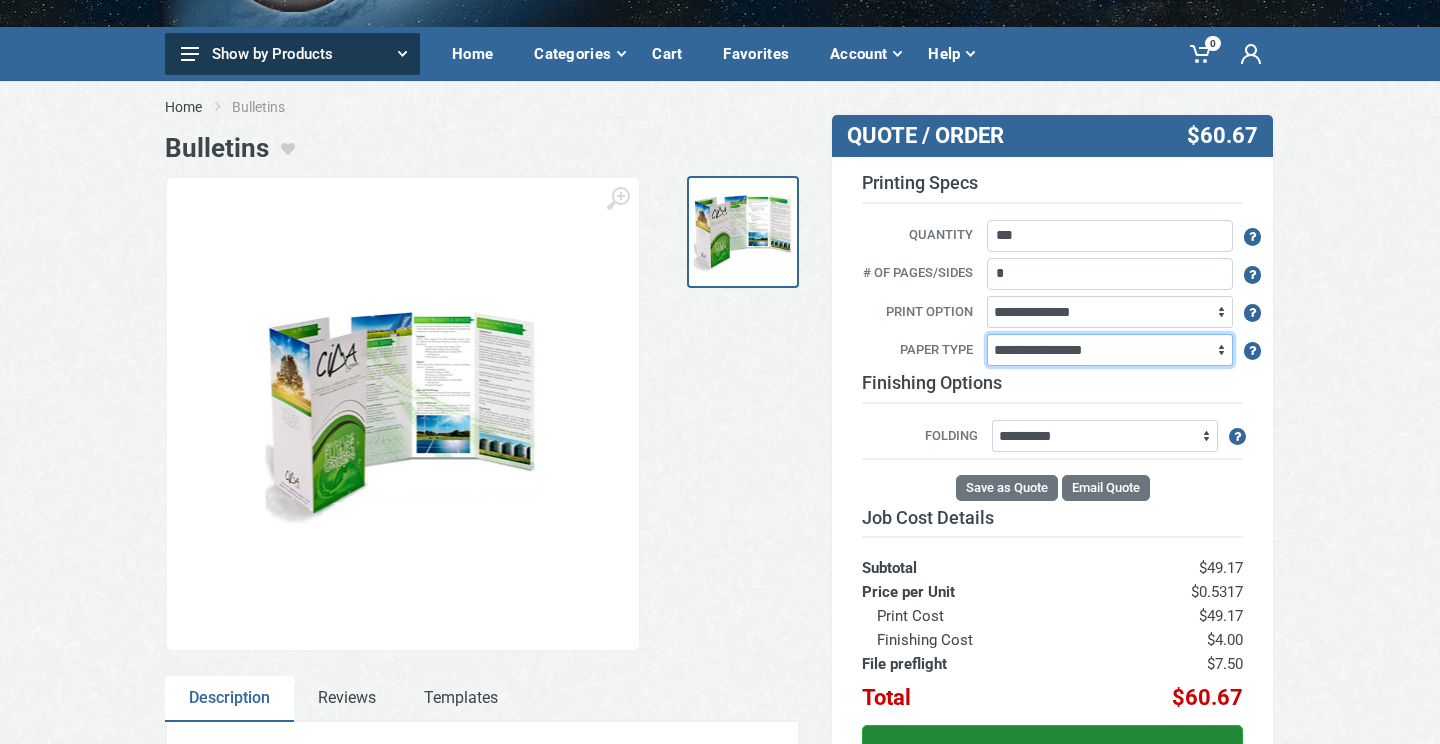 select on "*" 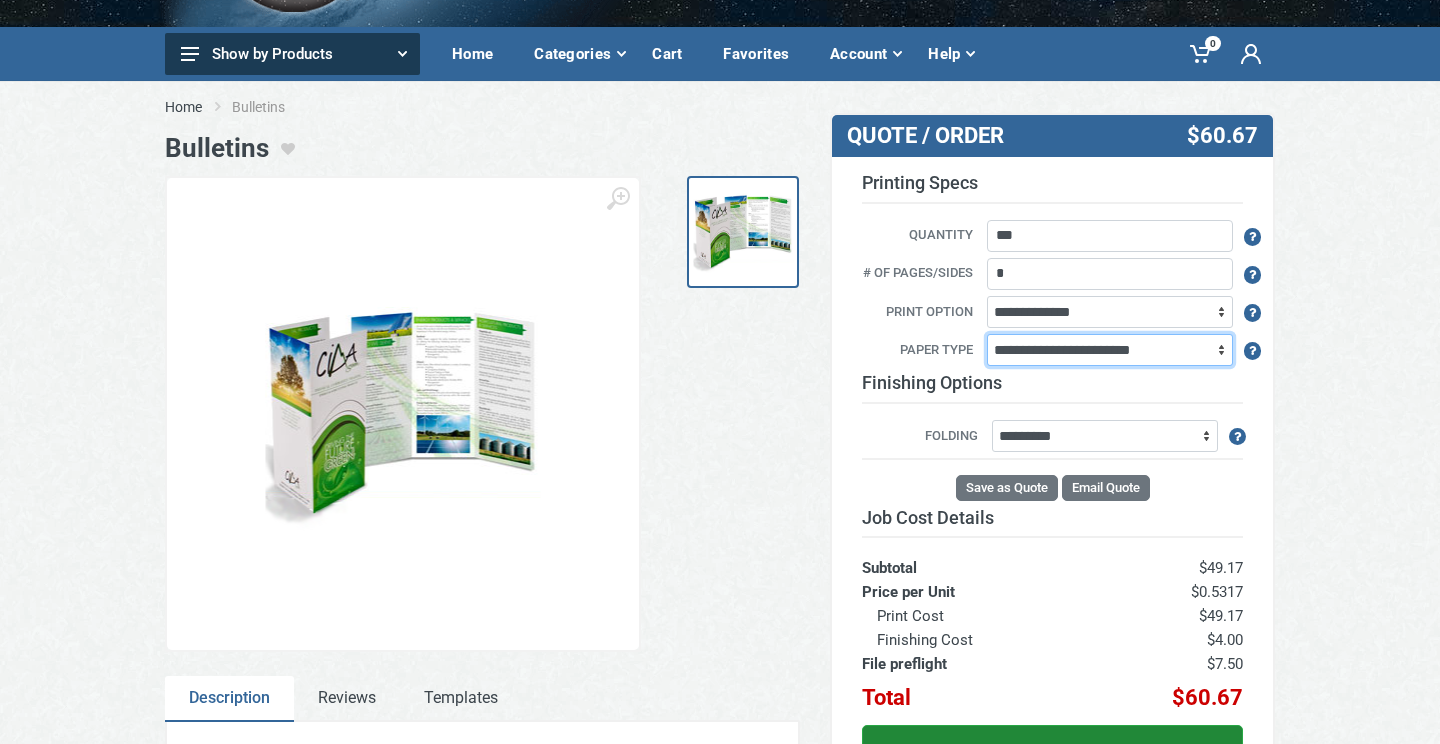 select on "*" 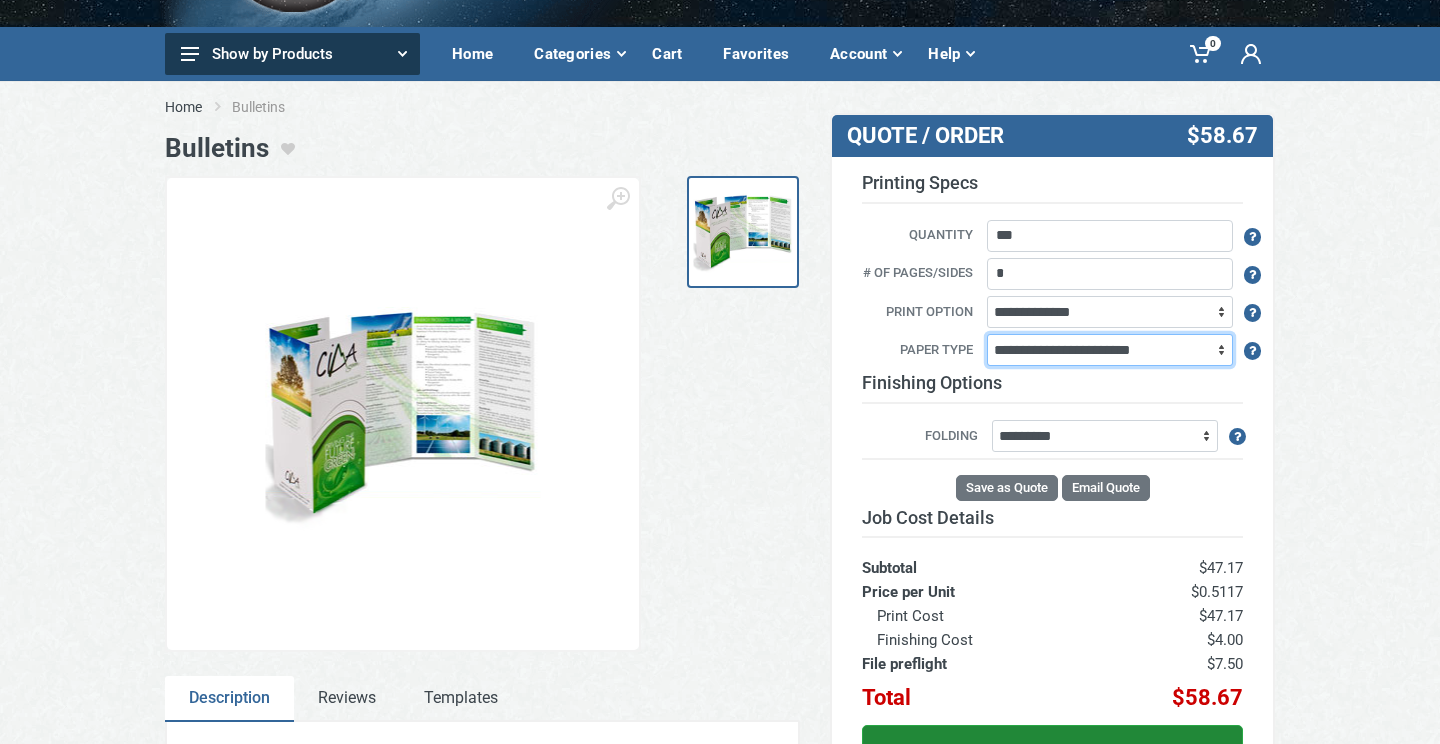 click on "**********" at bounding box center (1110, 350) 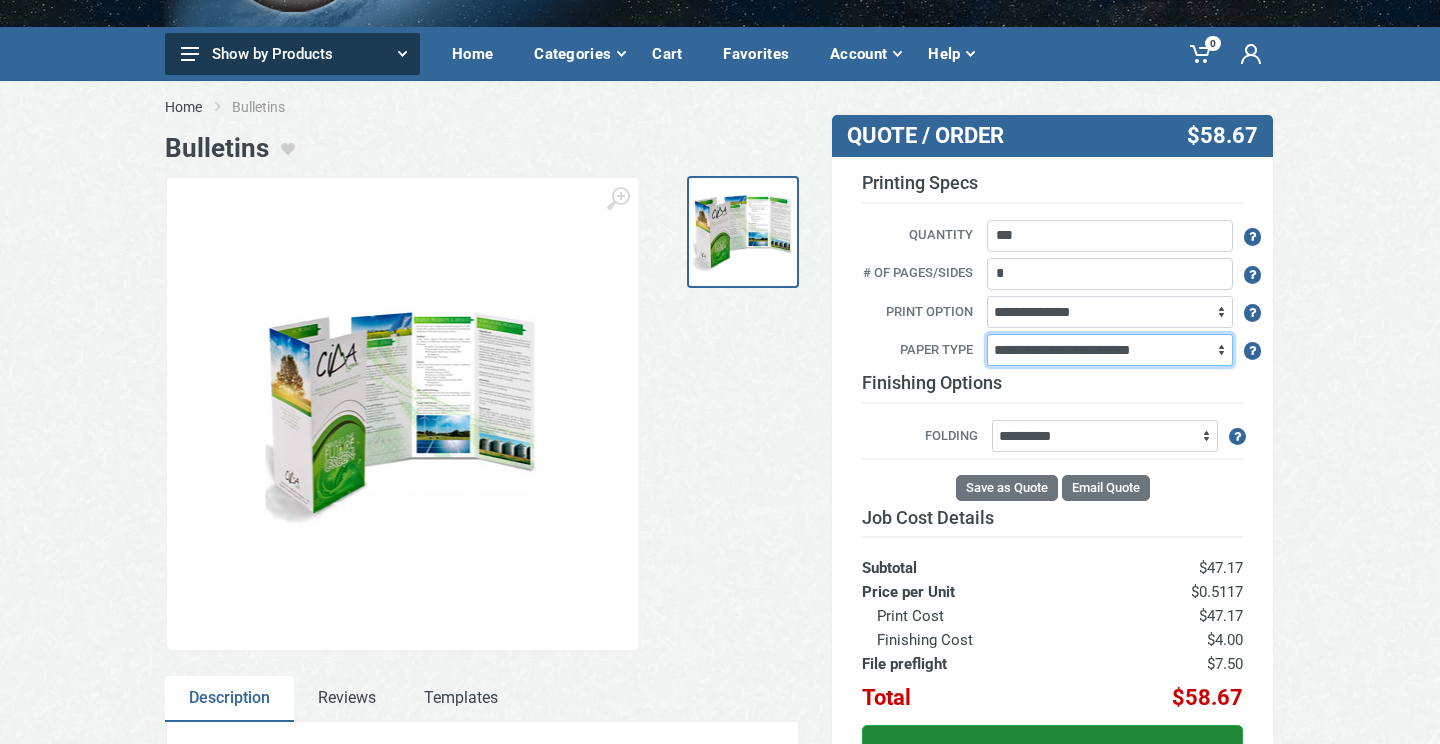 select on "*" 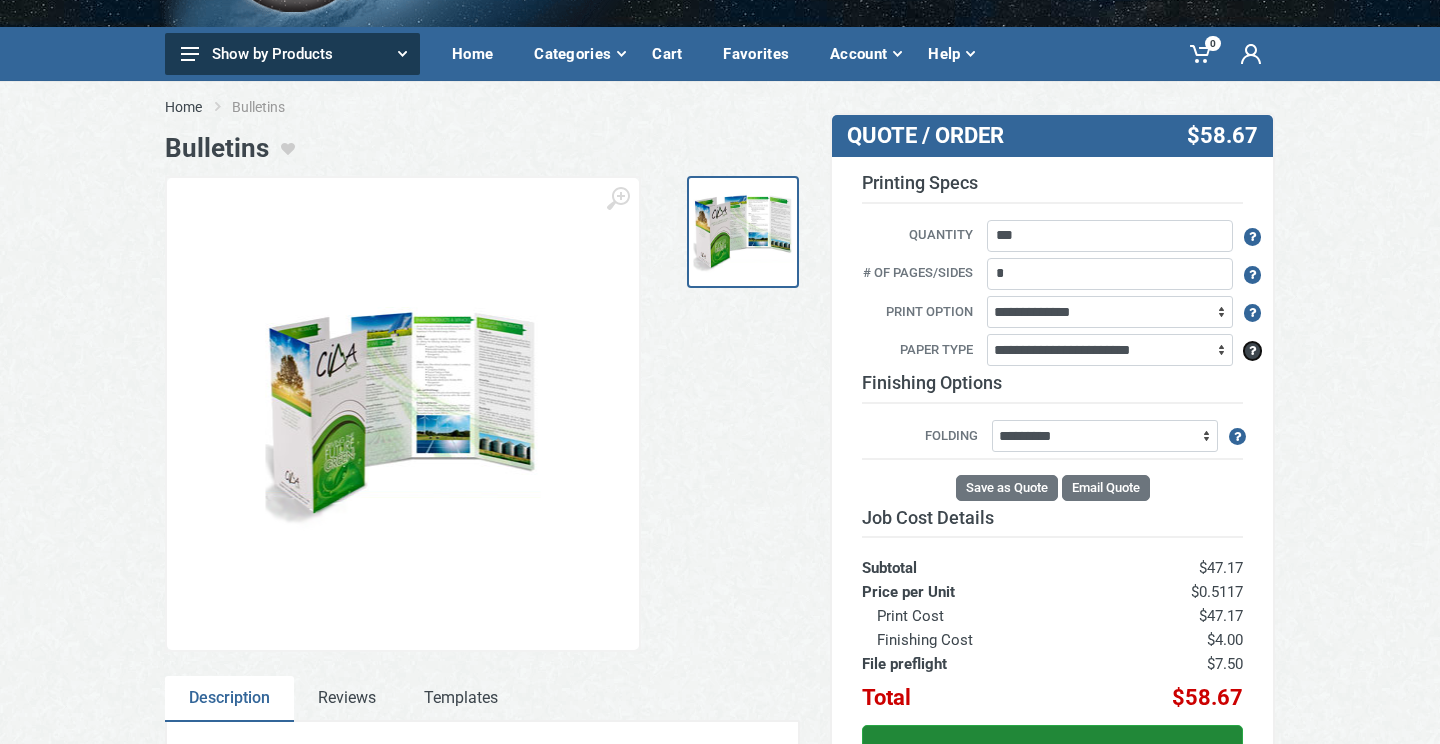 click at bounding box center (1252, 351) 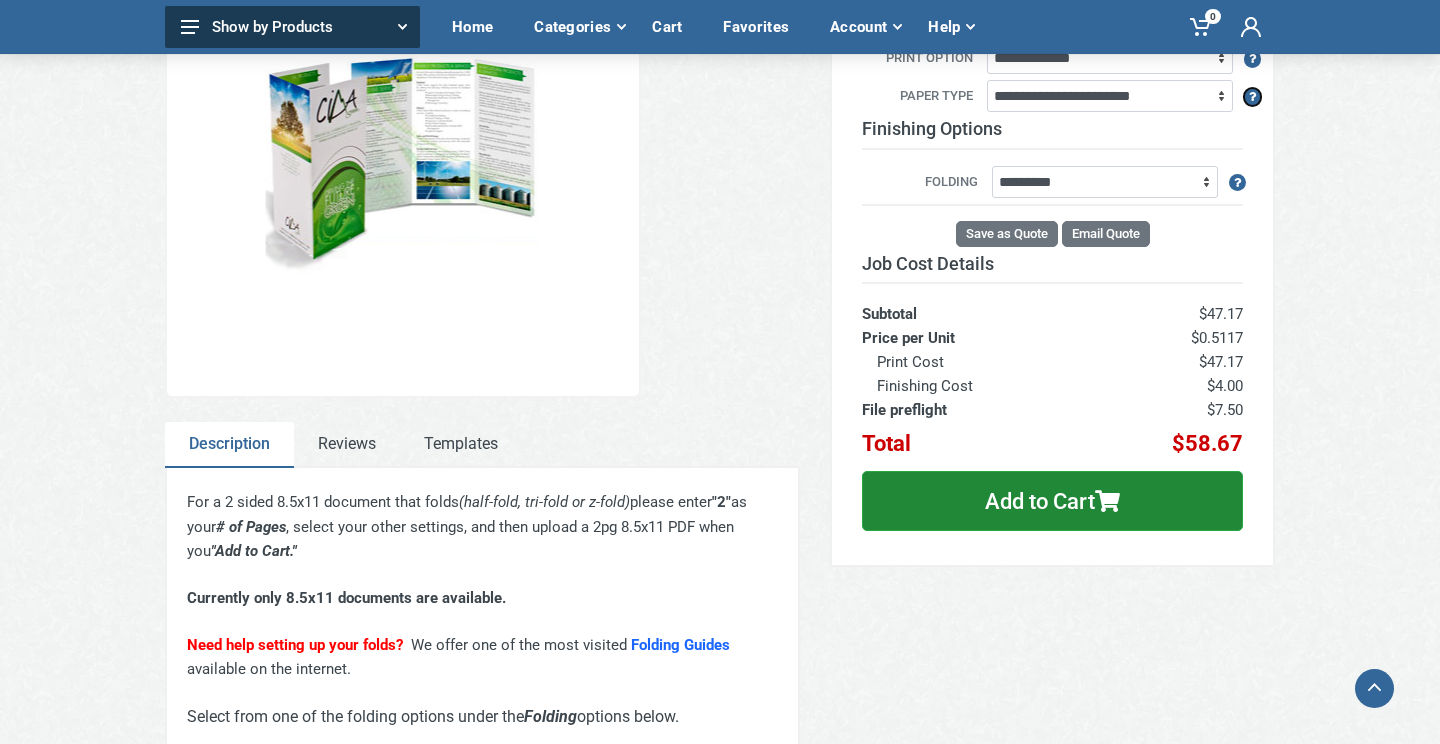 scroll, scrollTop: 337, scrollLeft: 0, axis: vertical 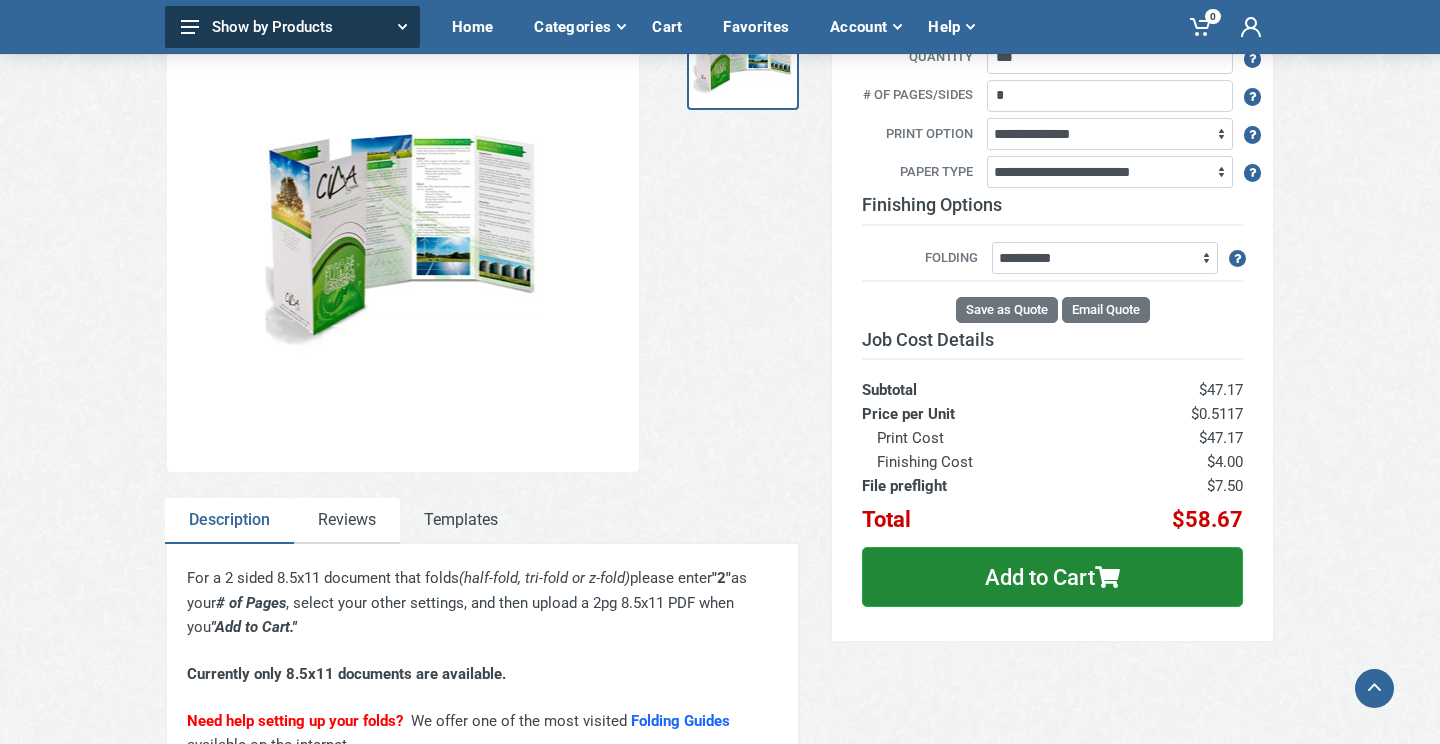 click on "Reviews" at bounding box center [347, 521] 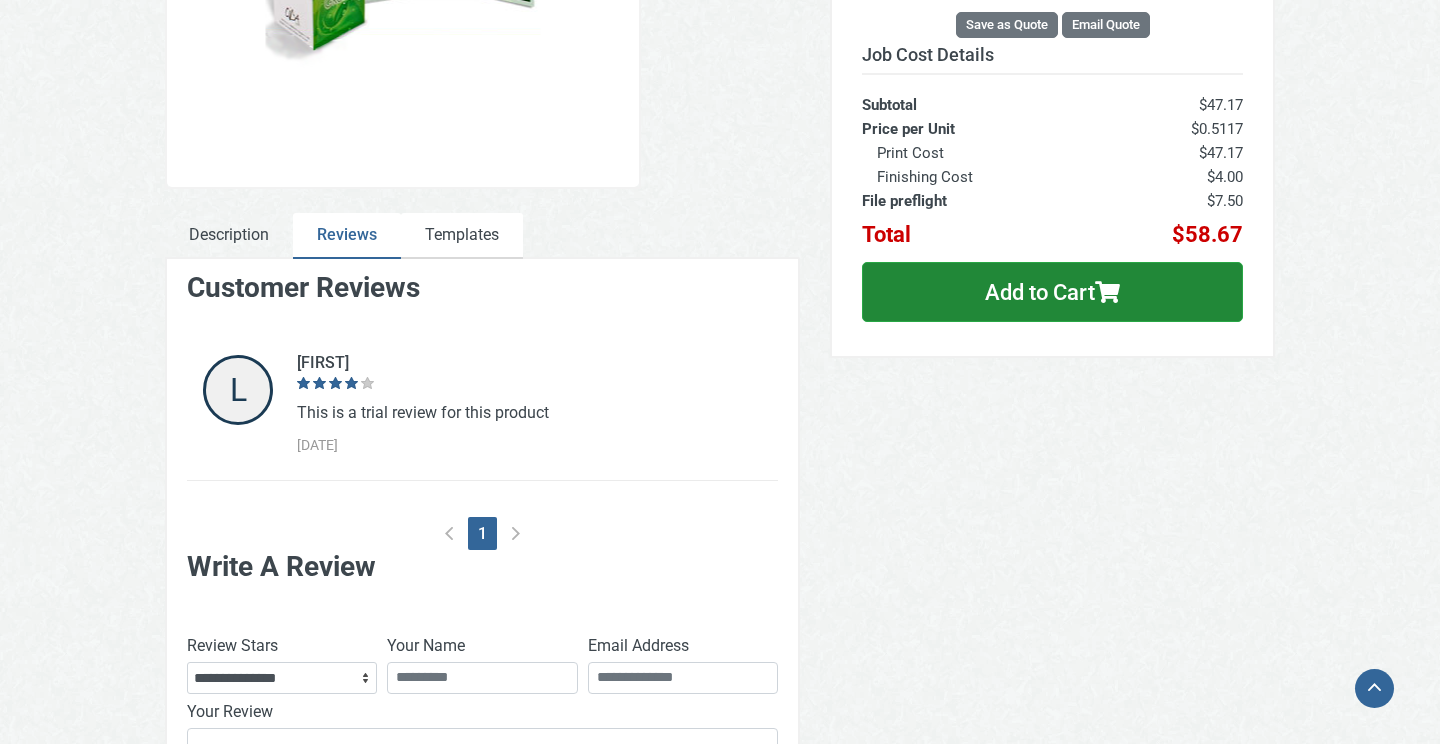 scroll, scrollTop: 646, scrollLeft: 0, axis: vertical 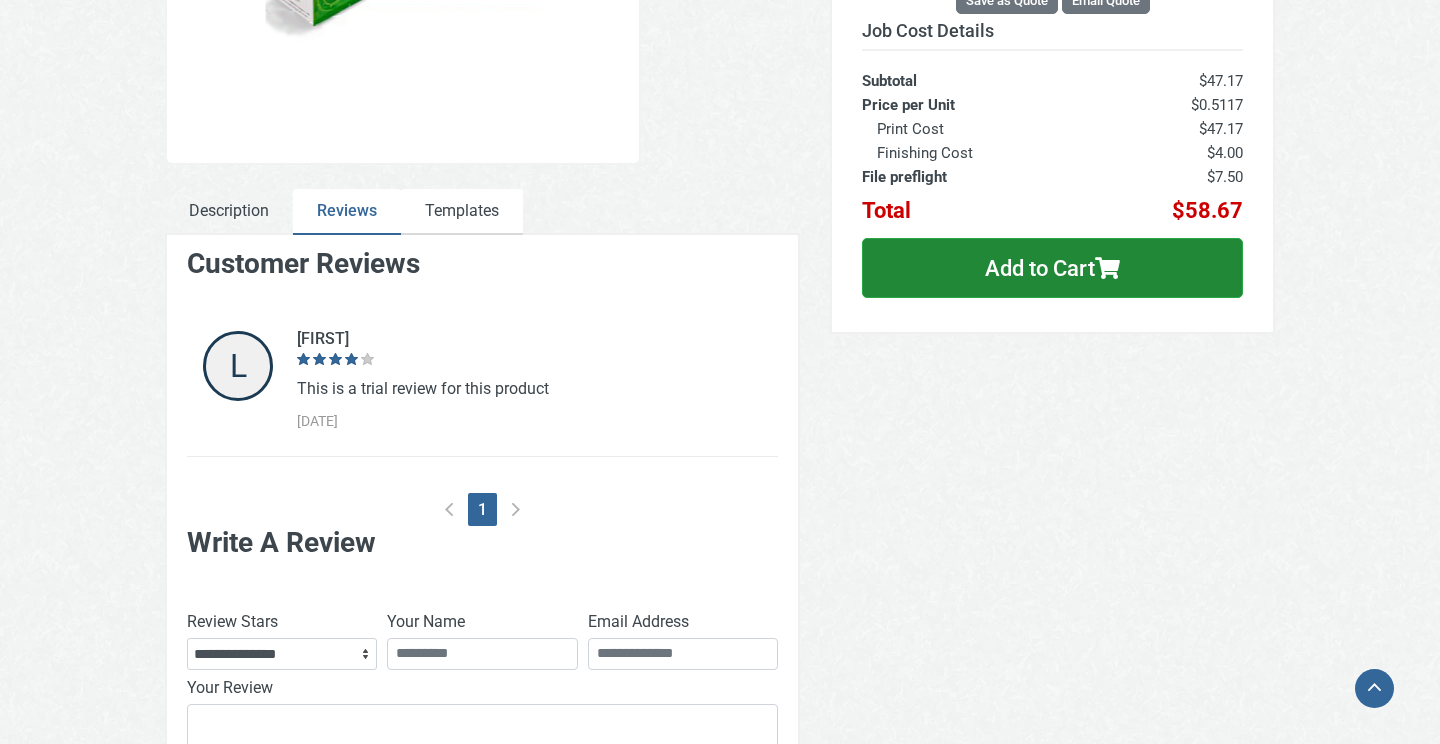 click on "Templates" at bounding box center [462, 212] 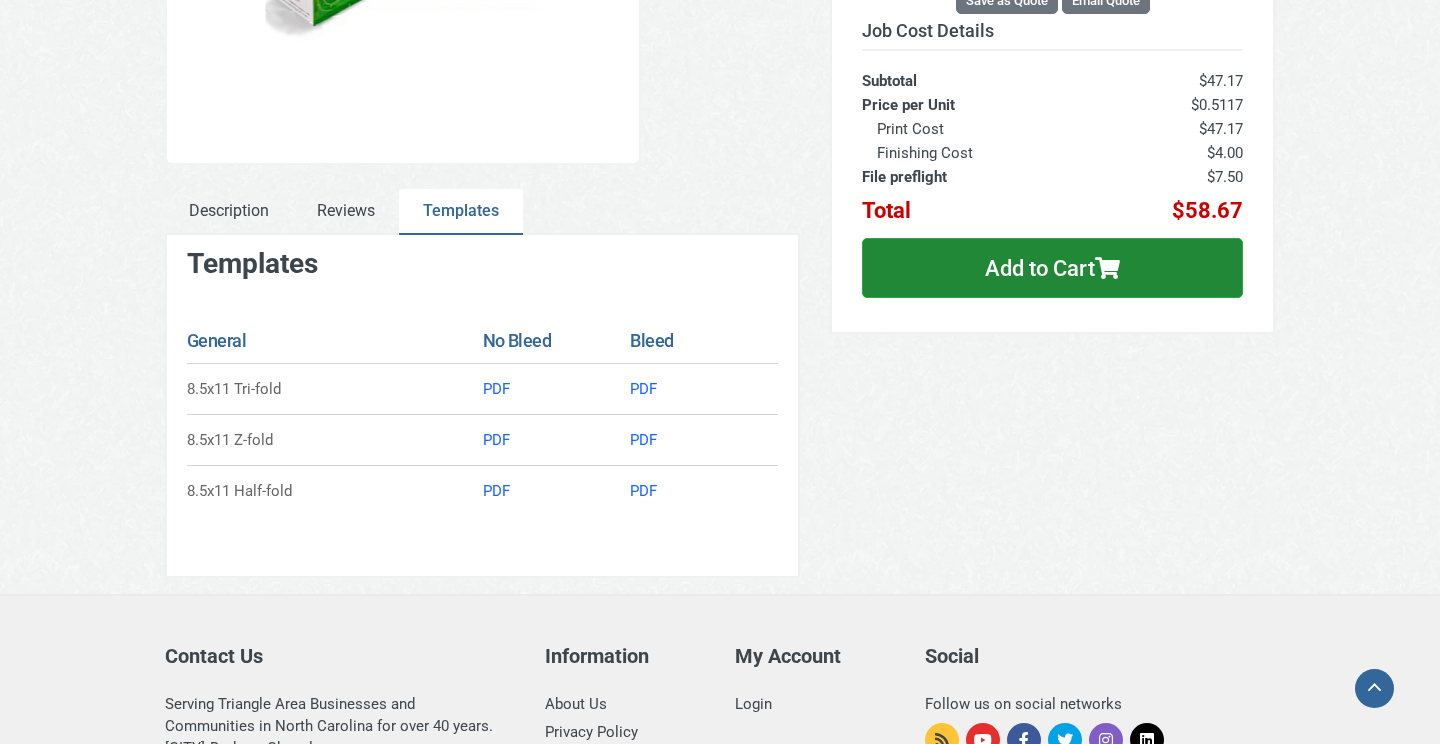 click on "PDF" at bounding box center (496, 389) 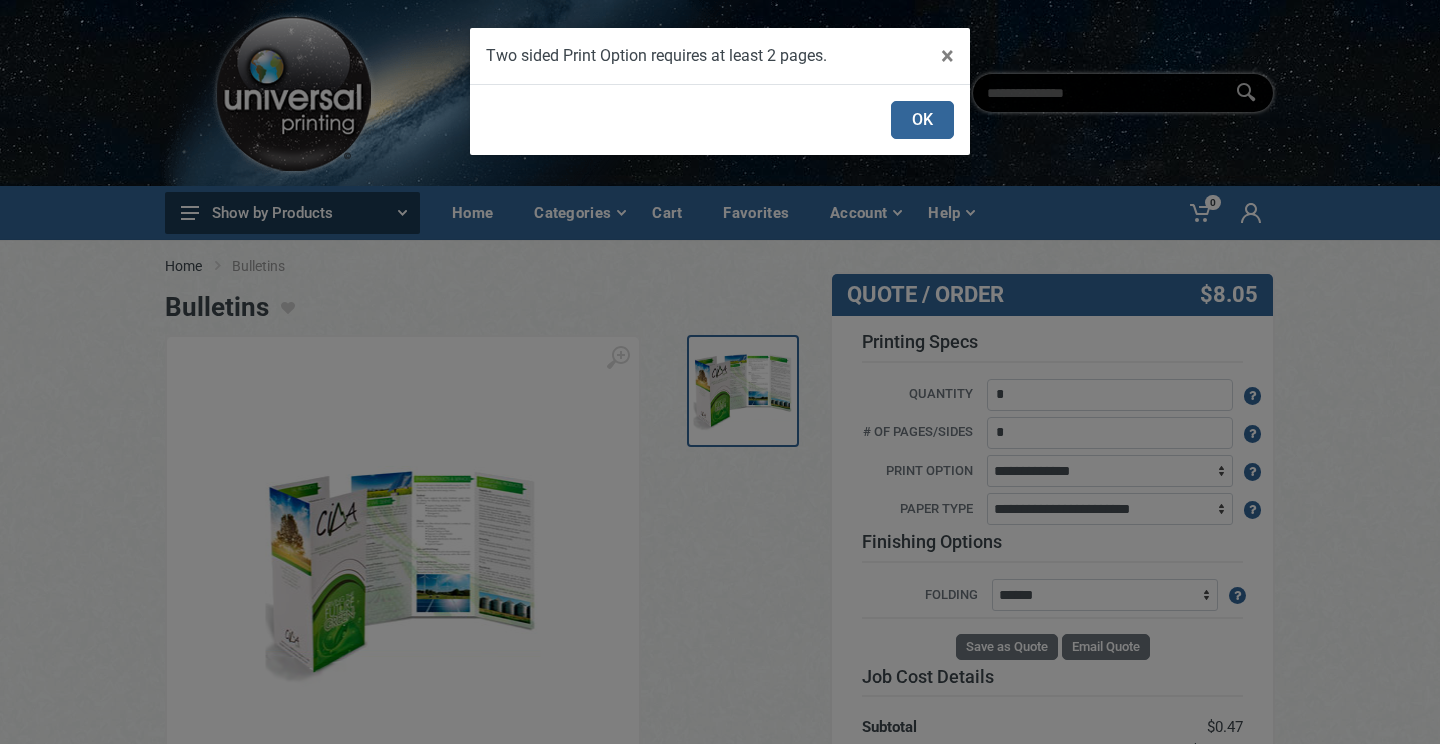 scroll, scrollTop: 0, scrollLeft: 0, axis: both 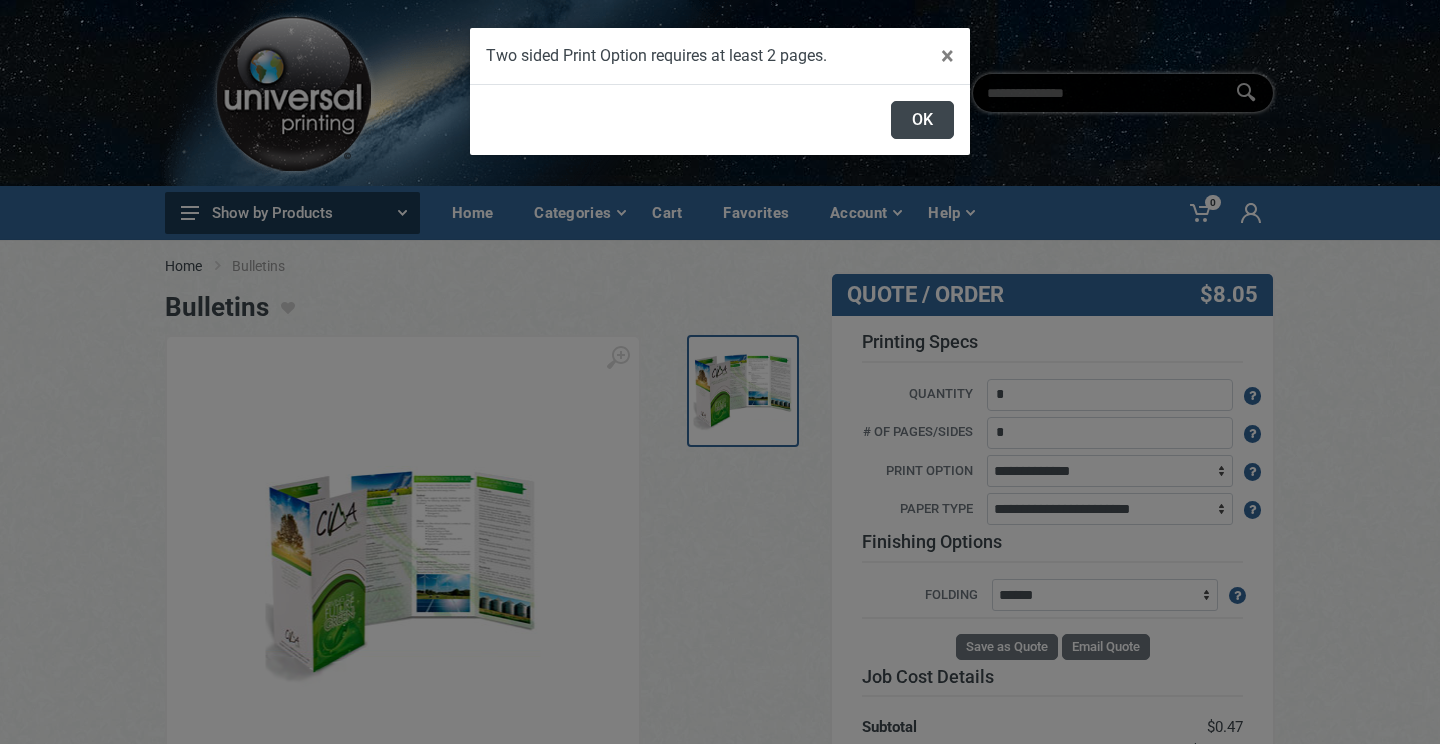 click on "OK" at bounding box center (922, 120) 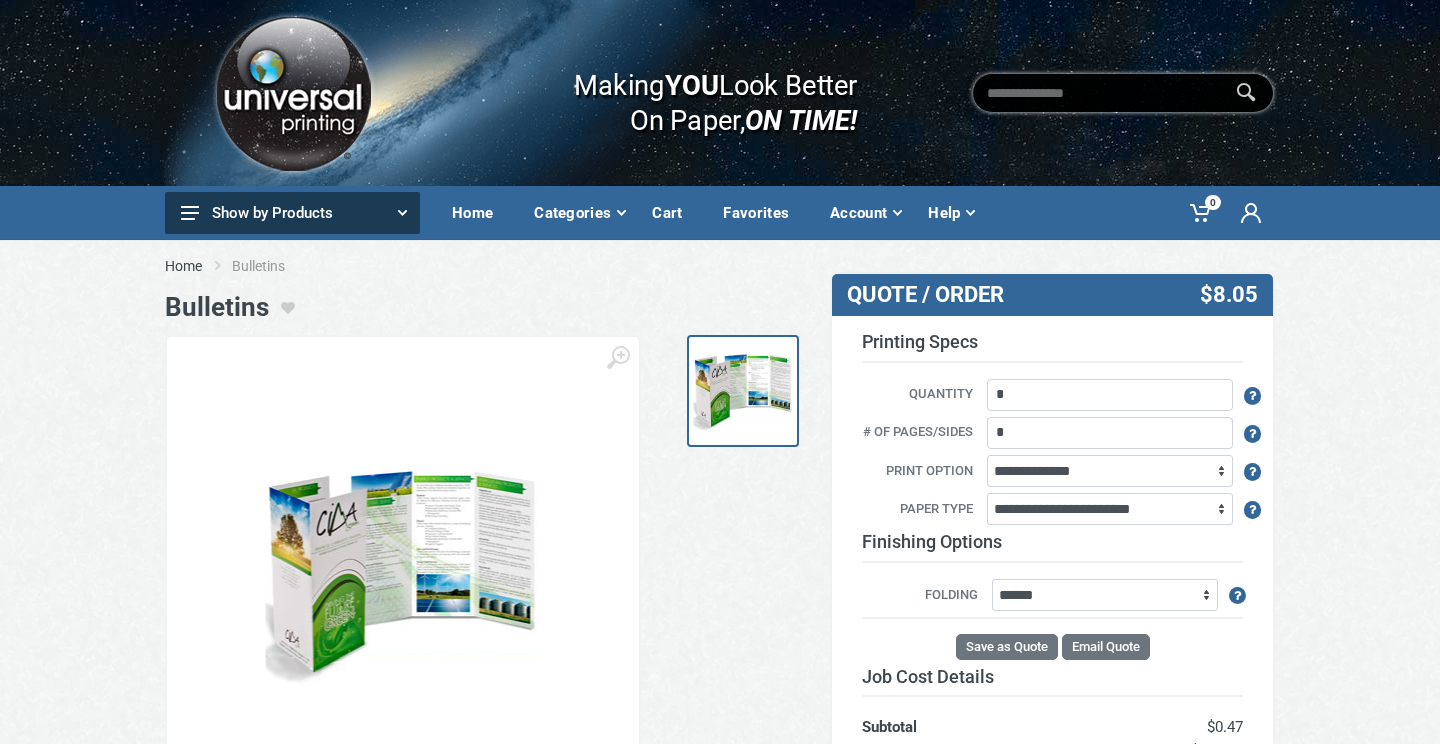 click on "Show by Products" at bounding box center (292, 213) 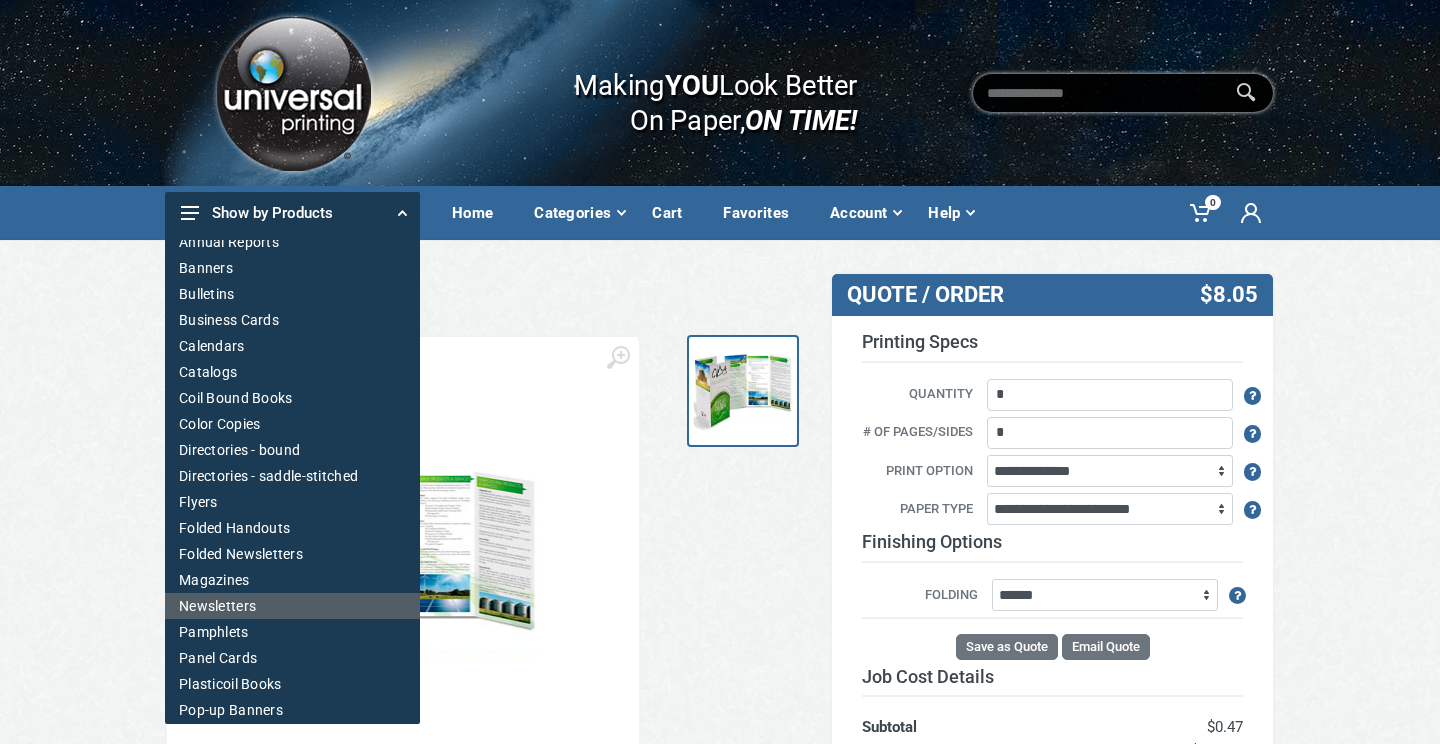 scroll, scrollTop: 0, scrollLeft: 0, axis: both 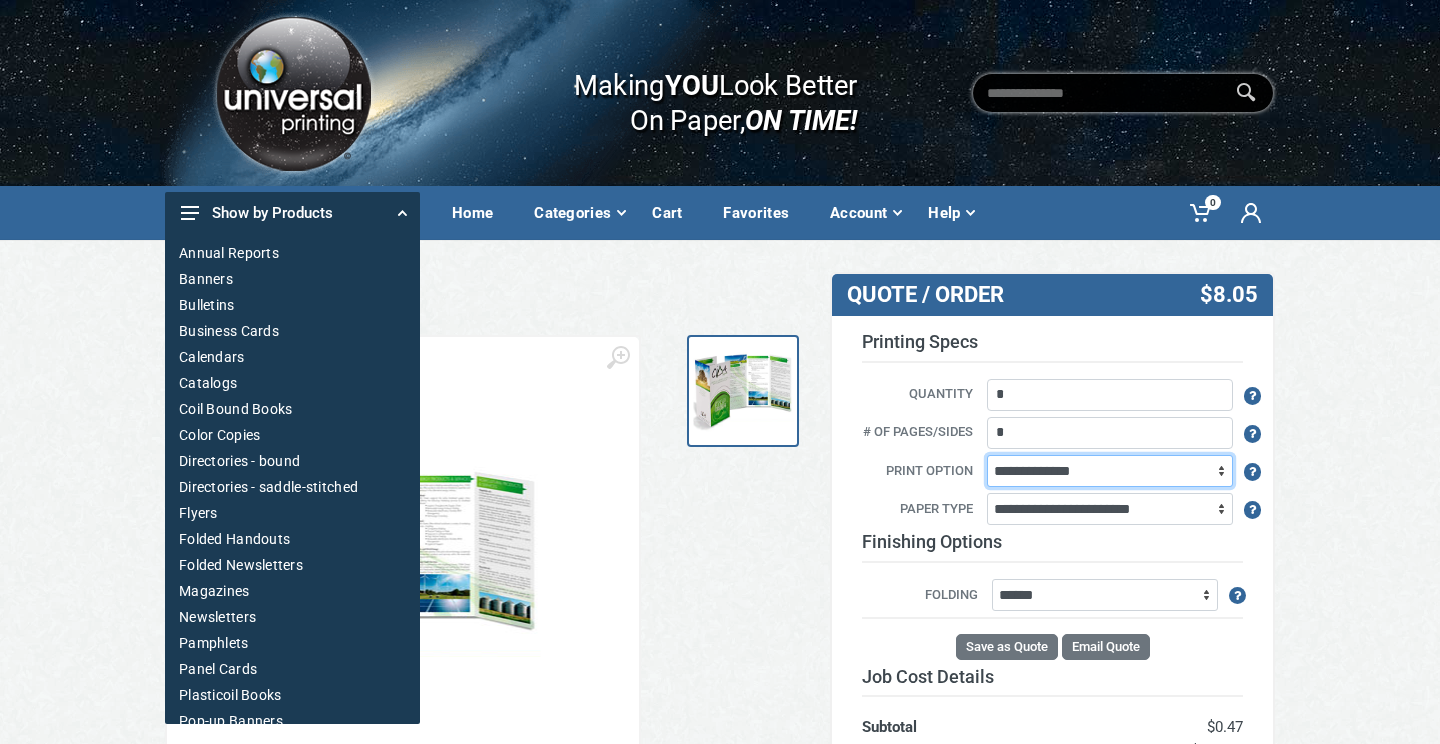 click on "**********" at bounding box center (1110, 471) 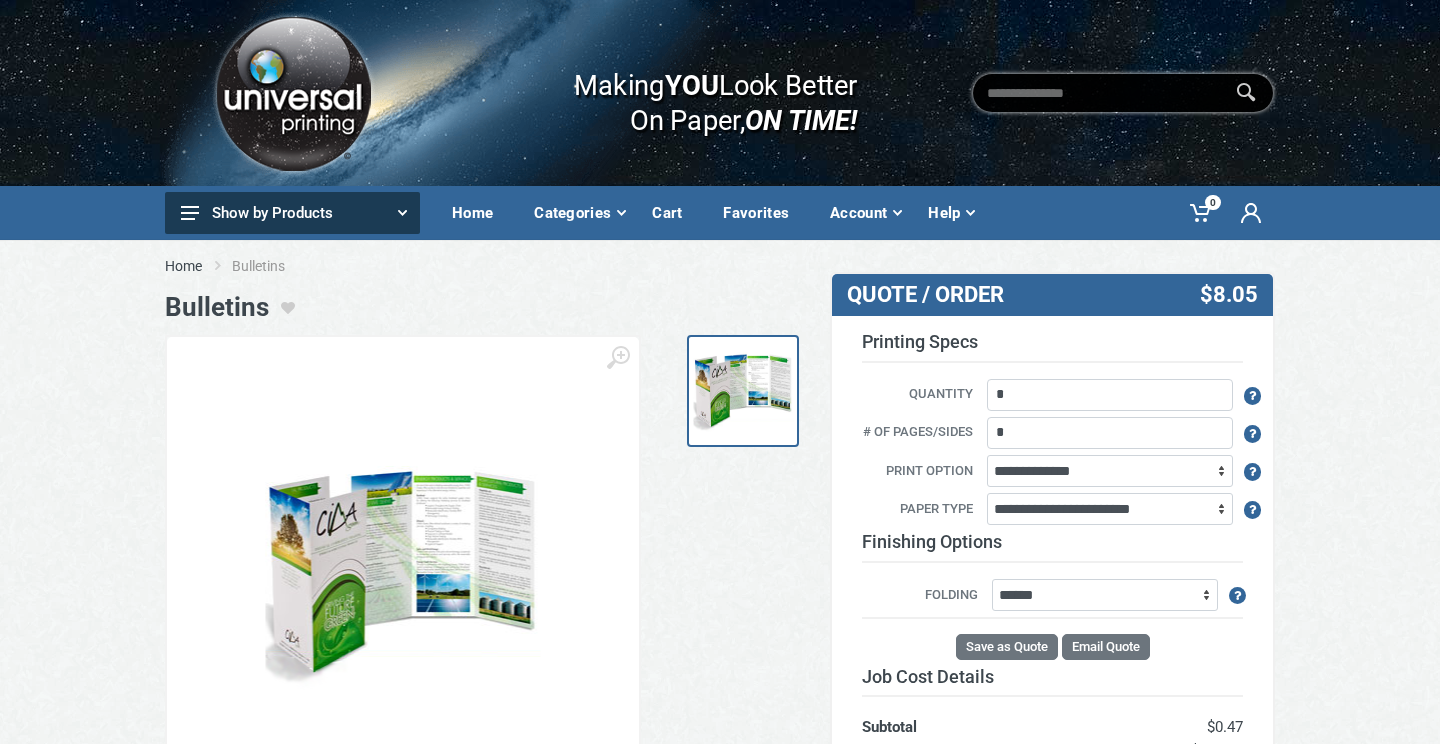 click on "Show by Products" at bounding box center [292, 213] 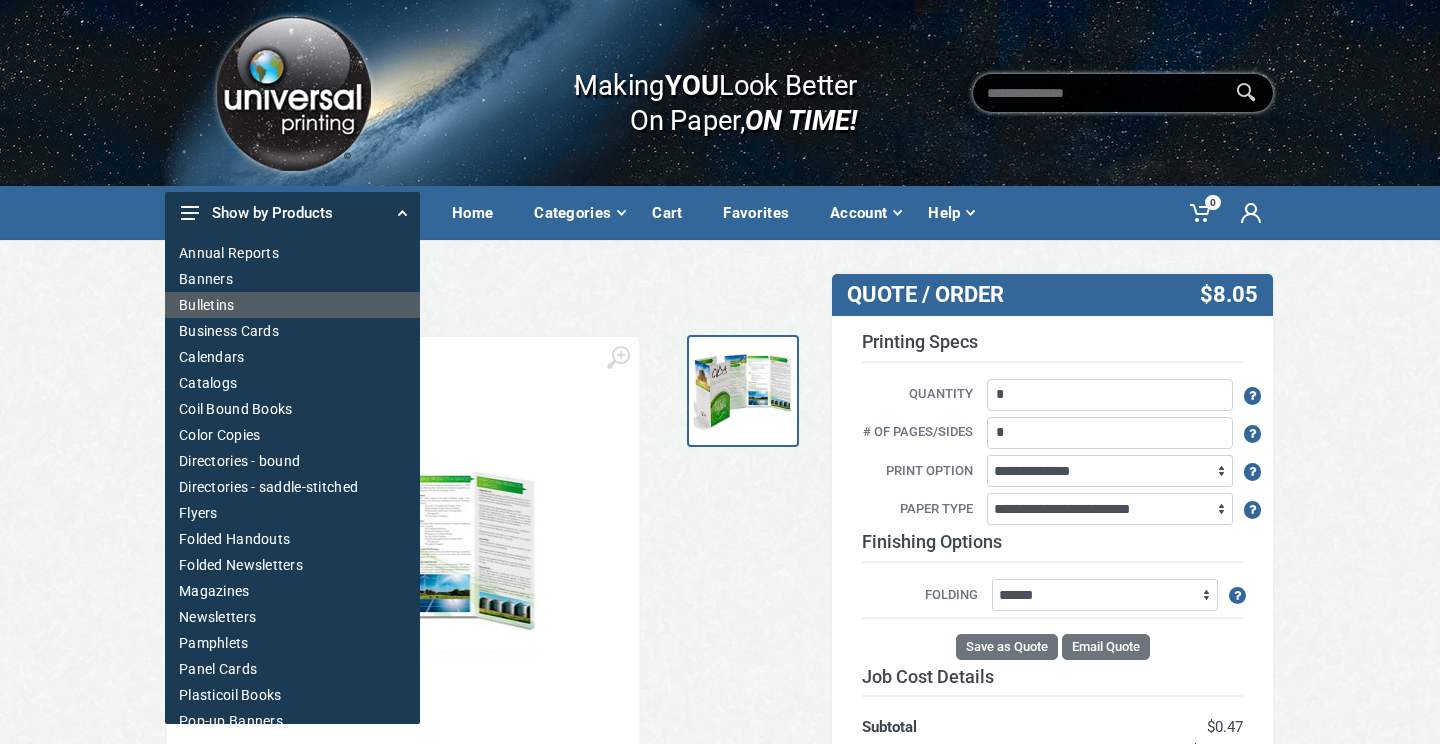 click on "Bulletins" at bounding box center (292, 305) 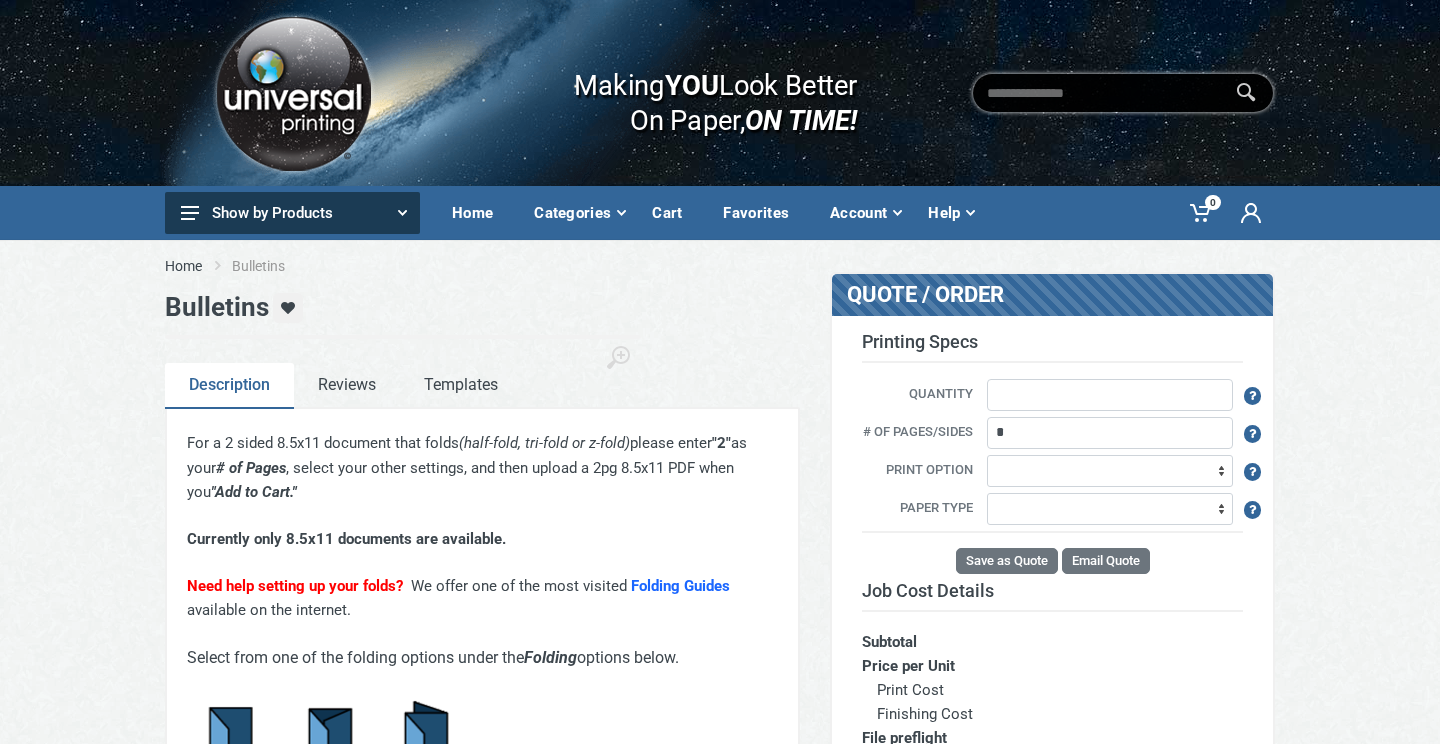 scroll, scrollTop: 0, scrollLeft: 0, axis: both 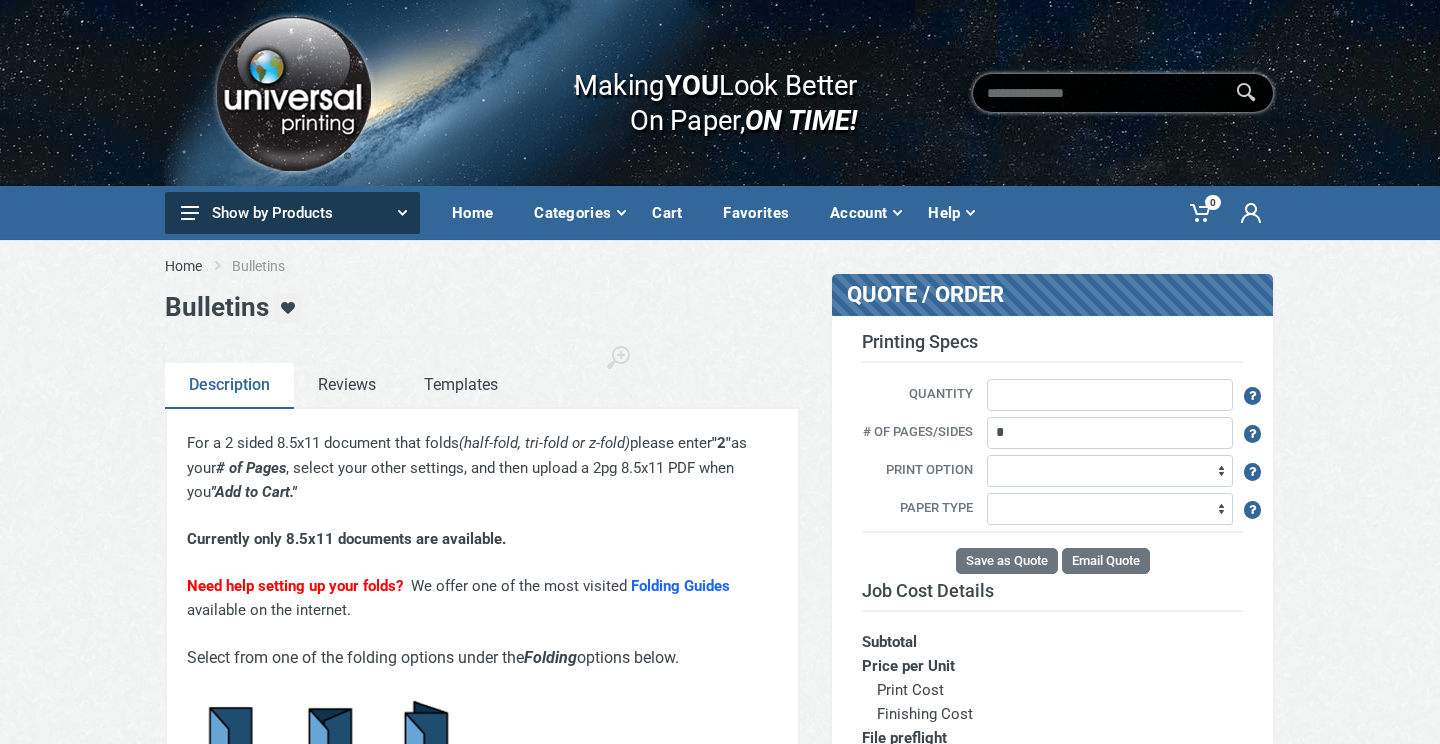 type on "*" 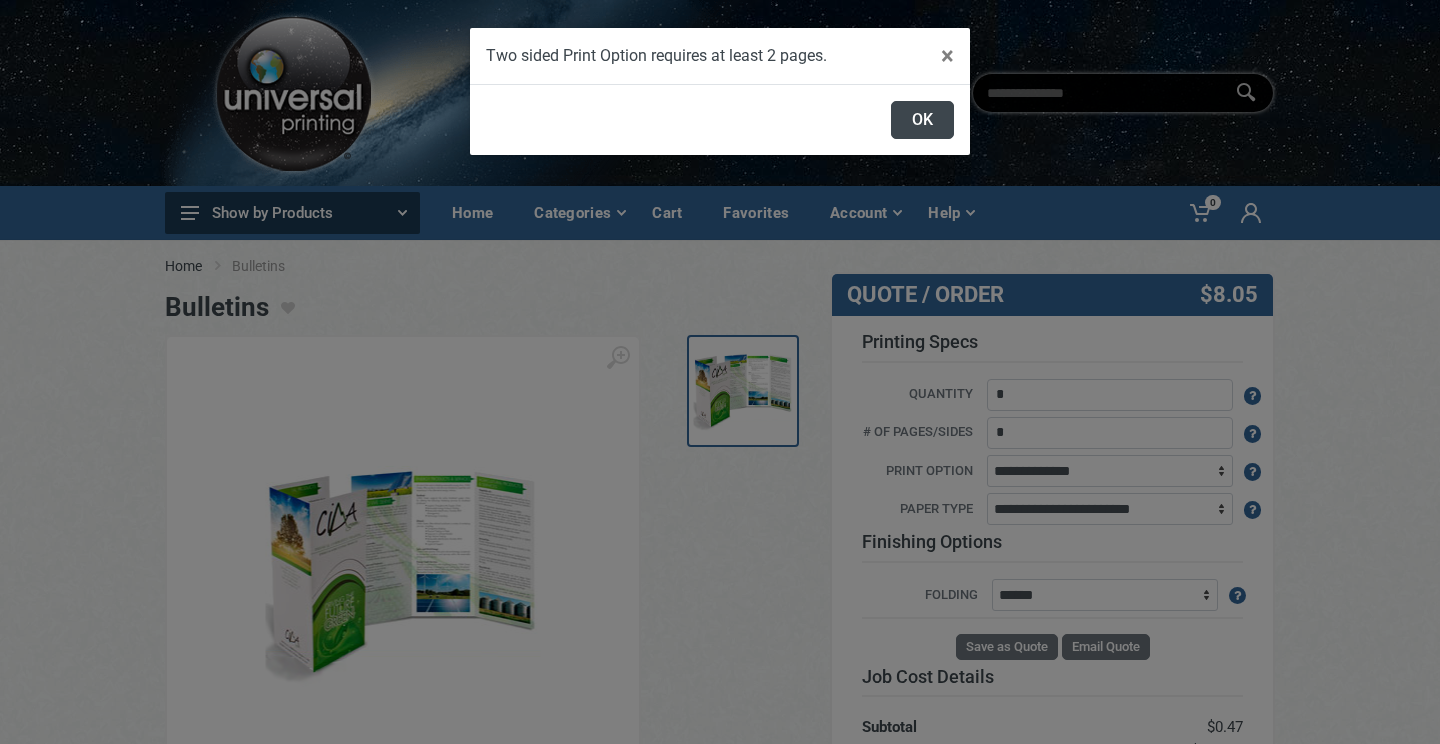 click on "OK" at bounding box center (922, 120) 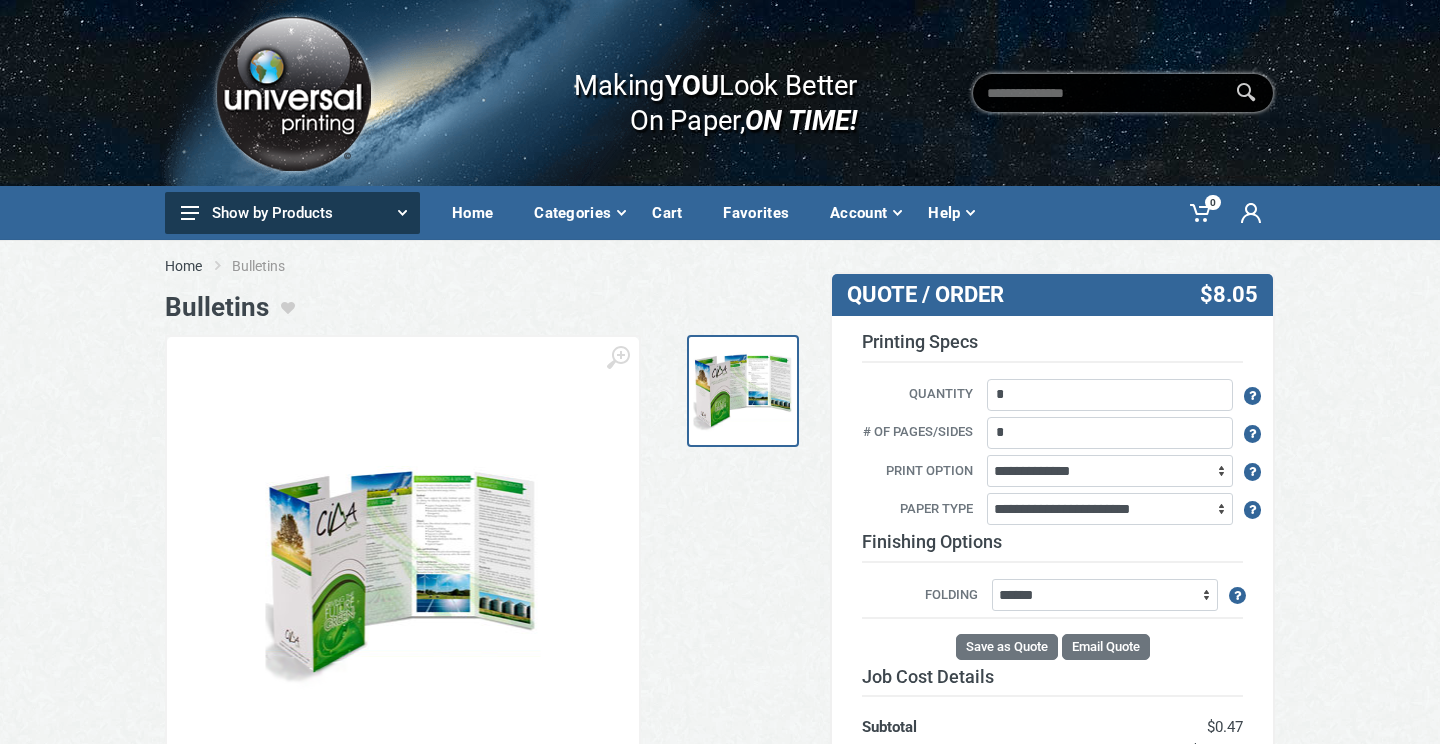 click on "Show by Products" at bounding box center [292, 213] 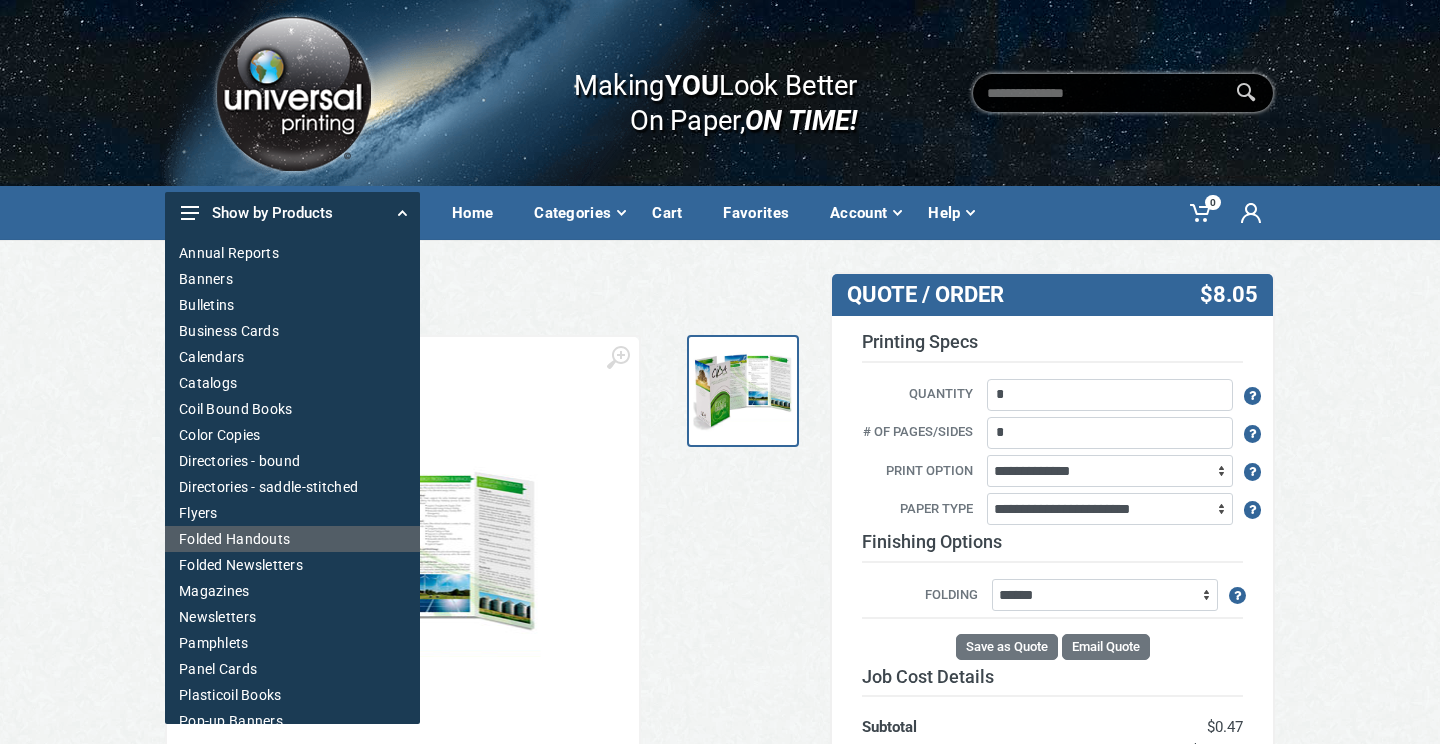 click on "Folded Handouts" at bounding box center [292, 539] 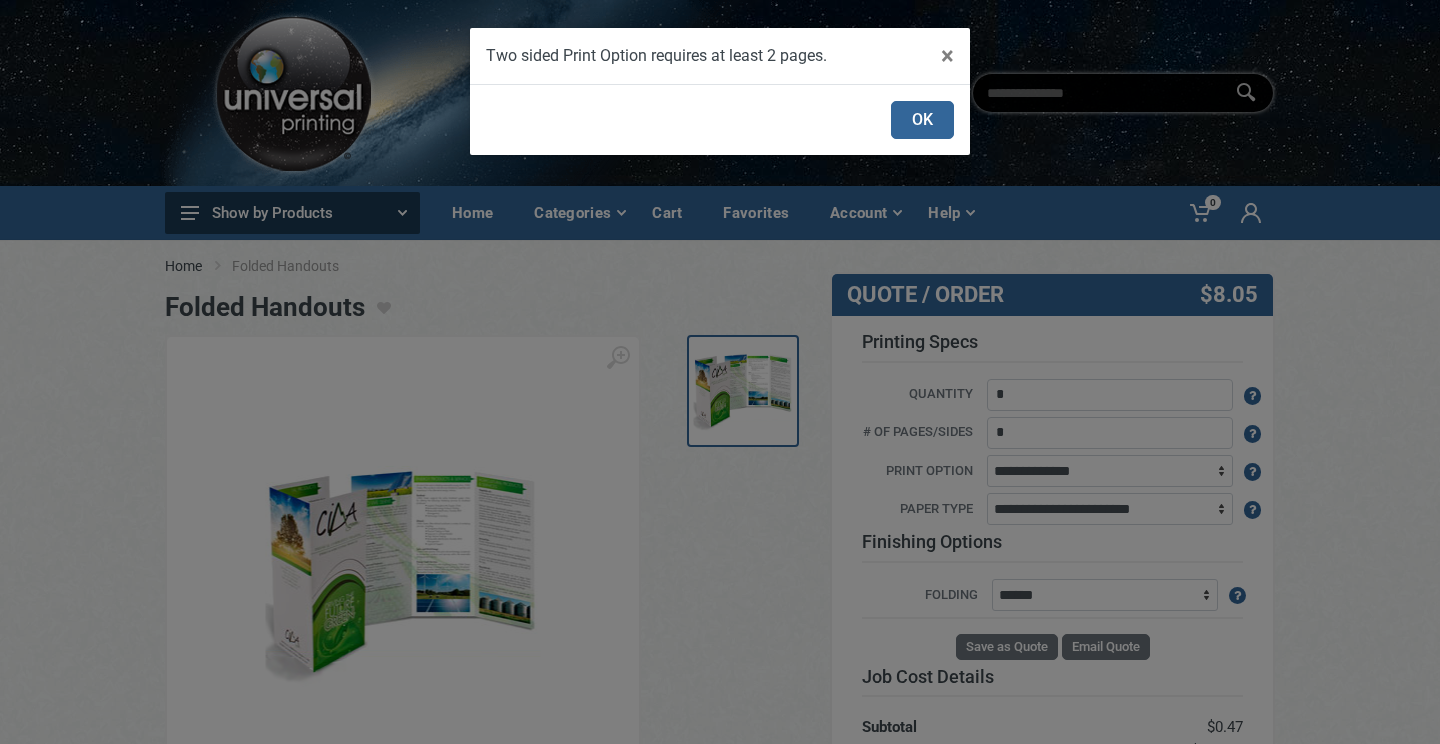 scroll, scrollTop: 0, scrollLeft: 0, axis: both 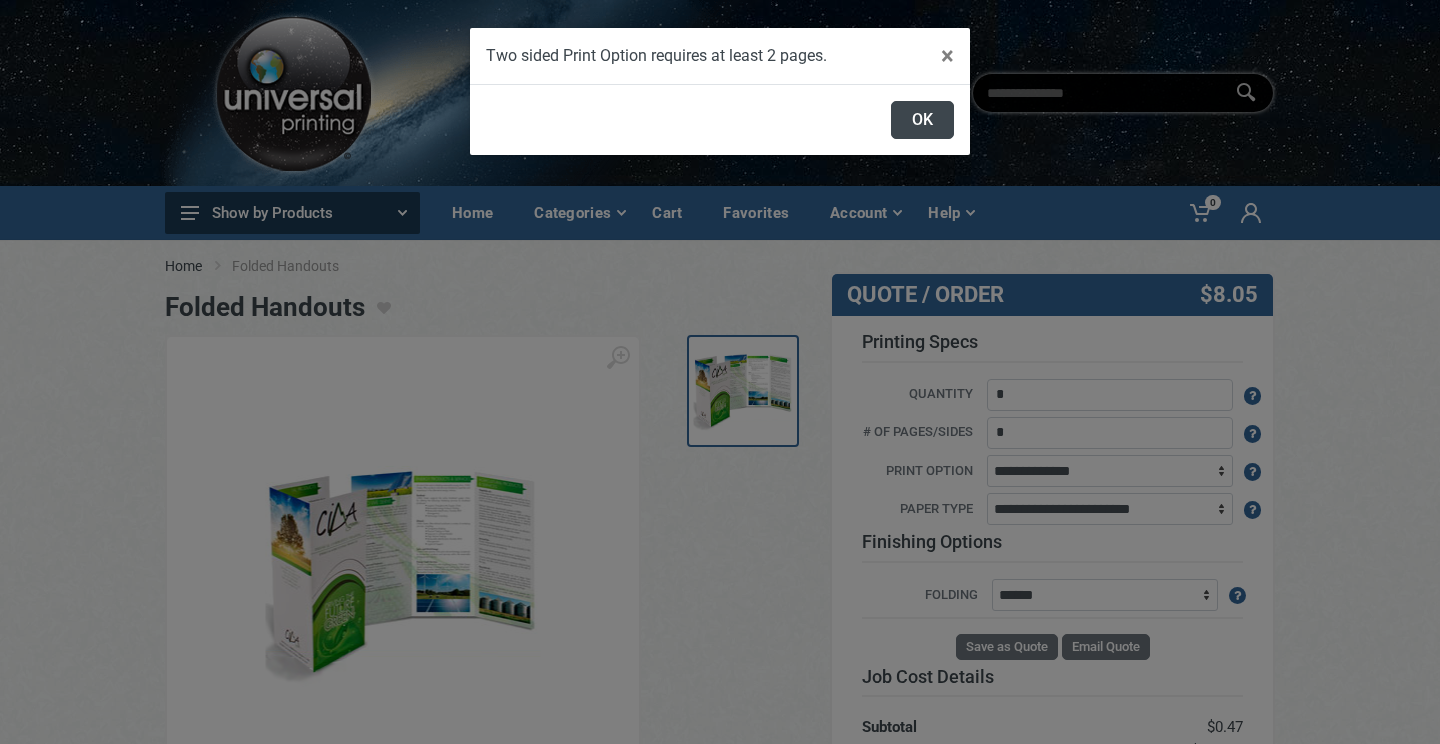 click on "OK" at bounding box center (922, 120) 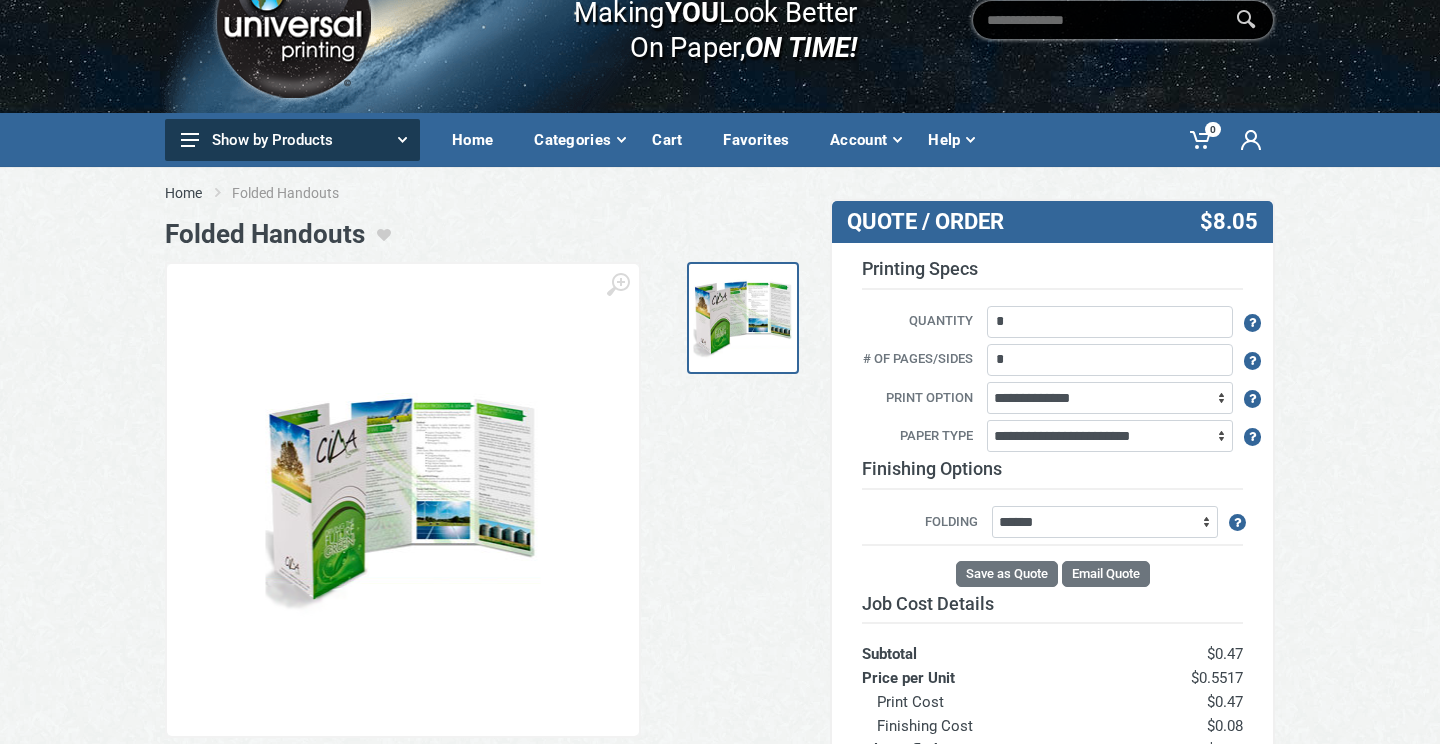 scroll, scrollTop: 0, scrollLeft: 0, axis: both 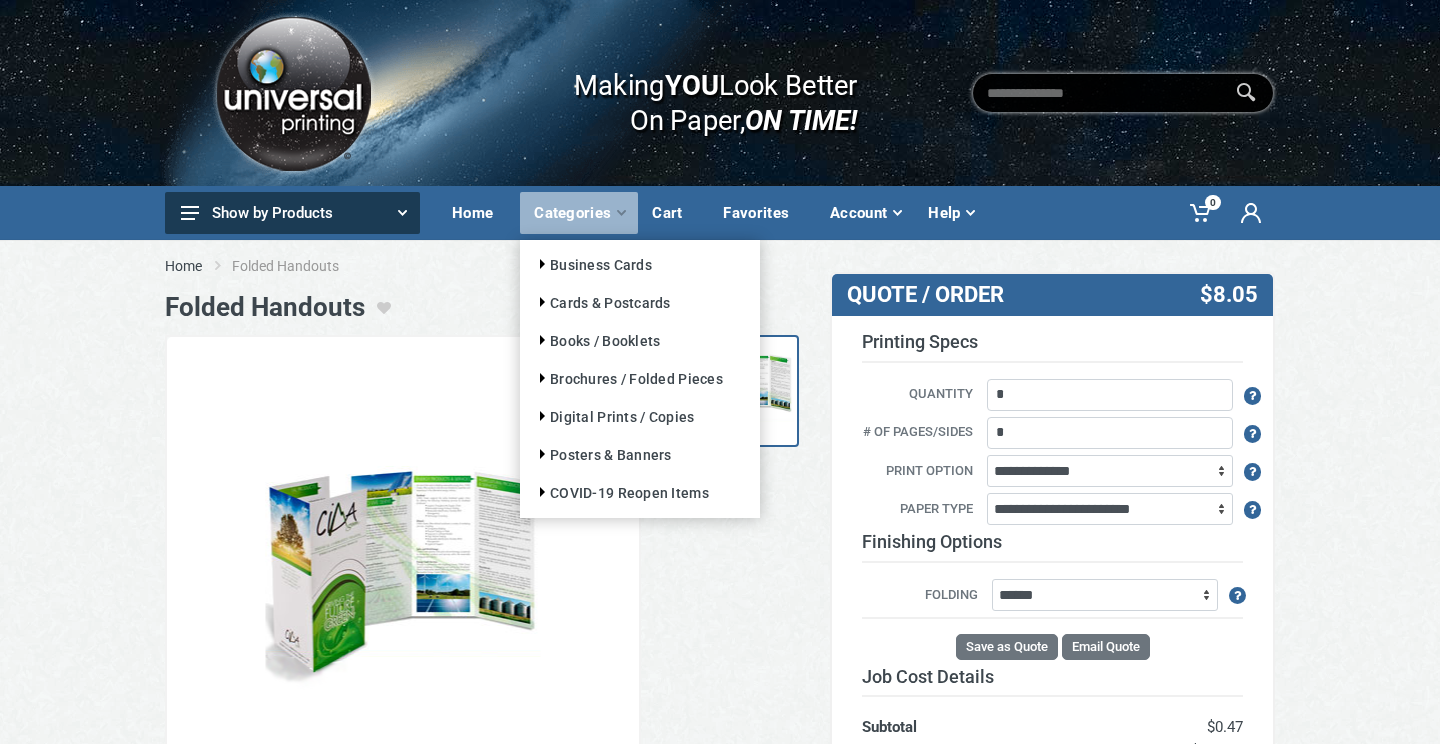 click on "Categories" at bounding box center [579, 213] 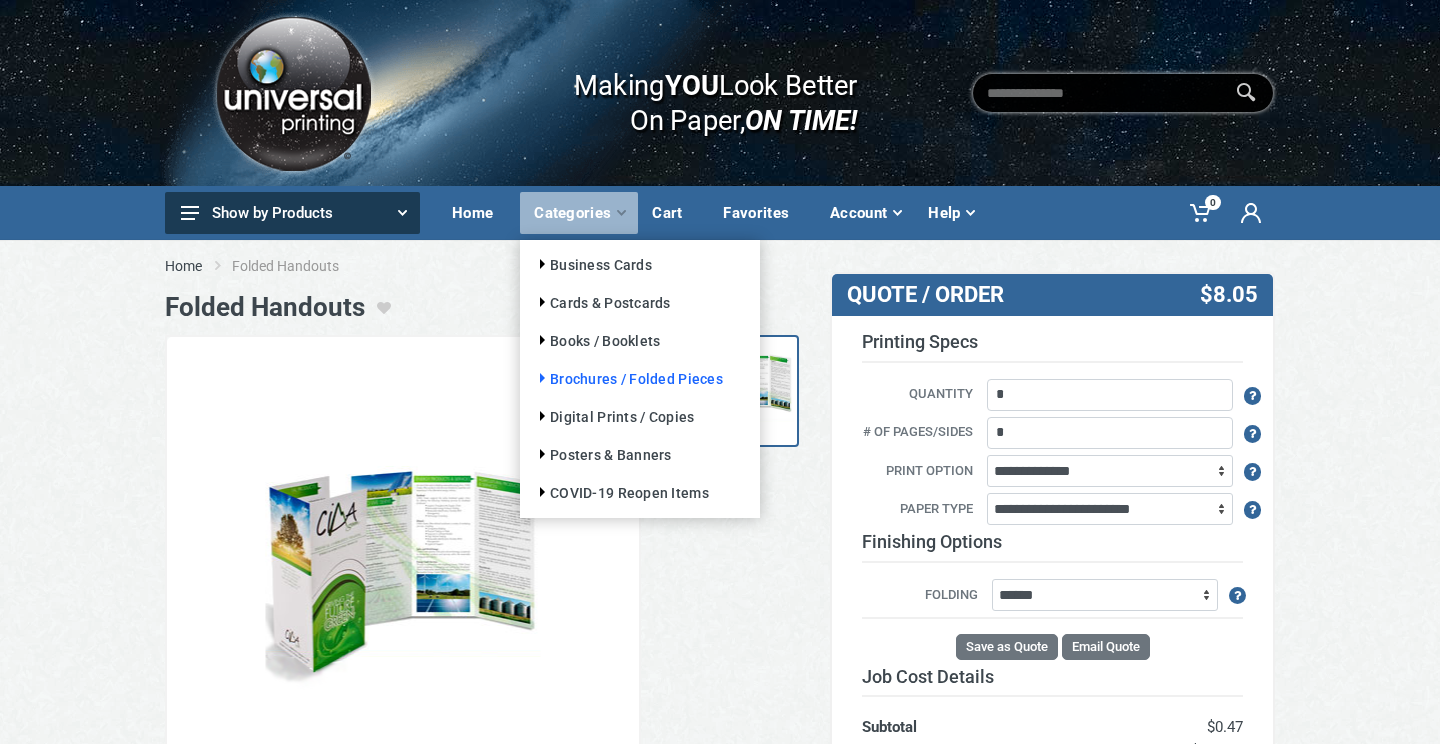 click on "Brochures / Folded Pieces" at bounding box center (626, 379) 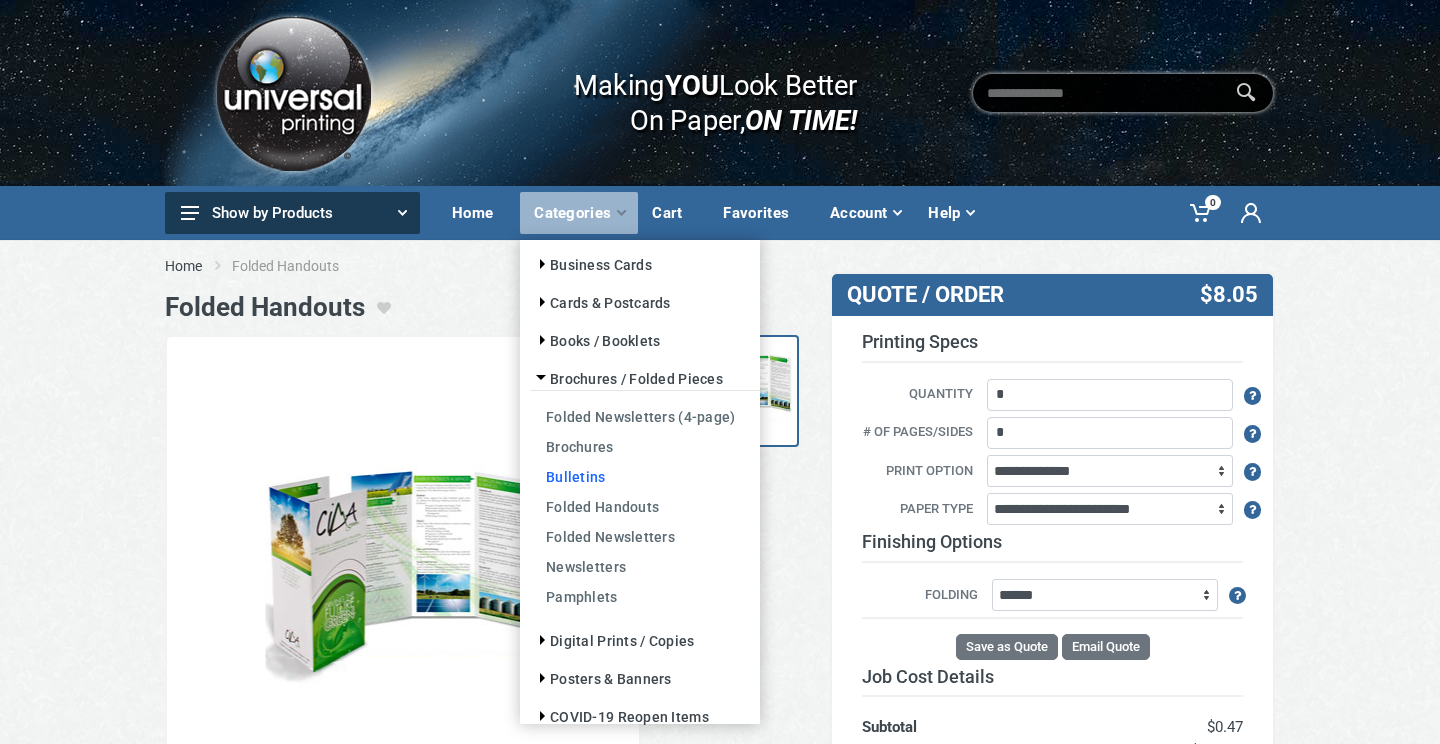 click on "Bulletins" at bounding box center (645, 476) 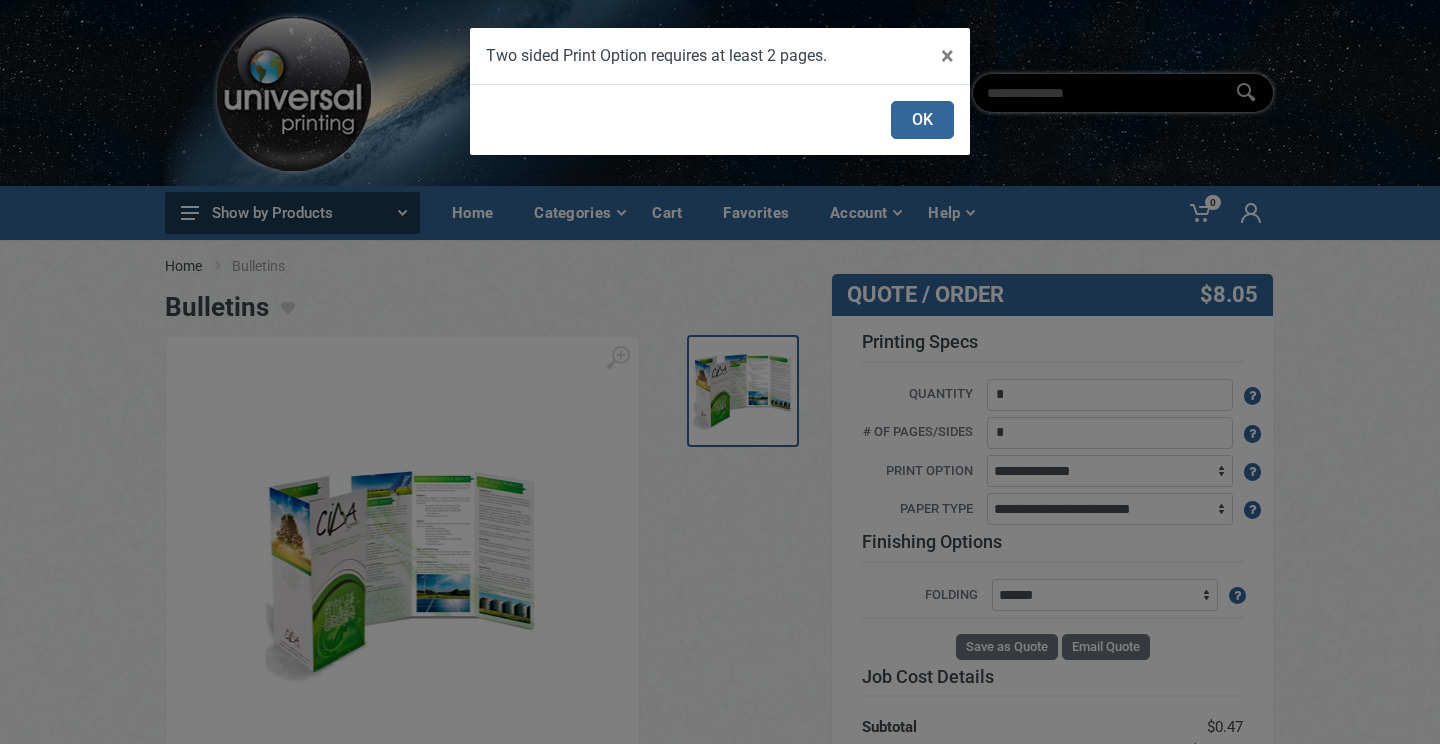 scroll, scrollTop: 0, scrollLeft: 0, axis: both 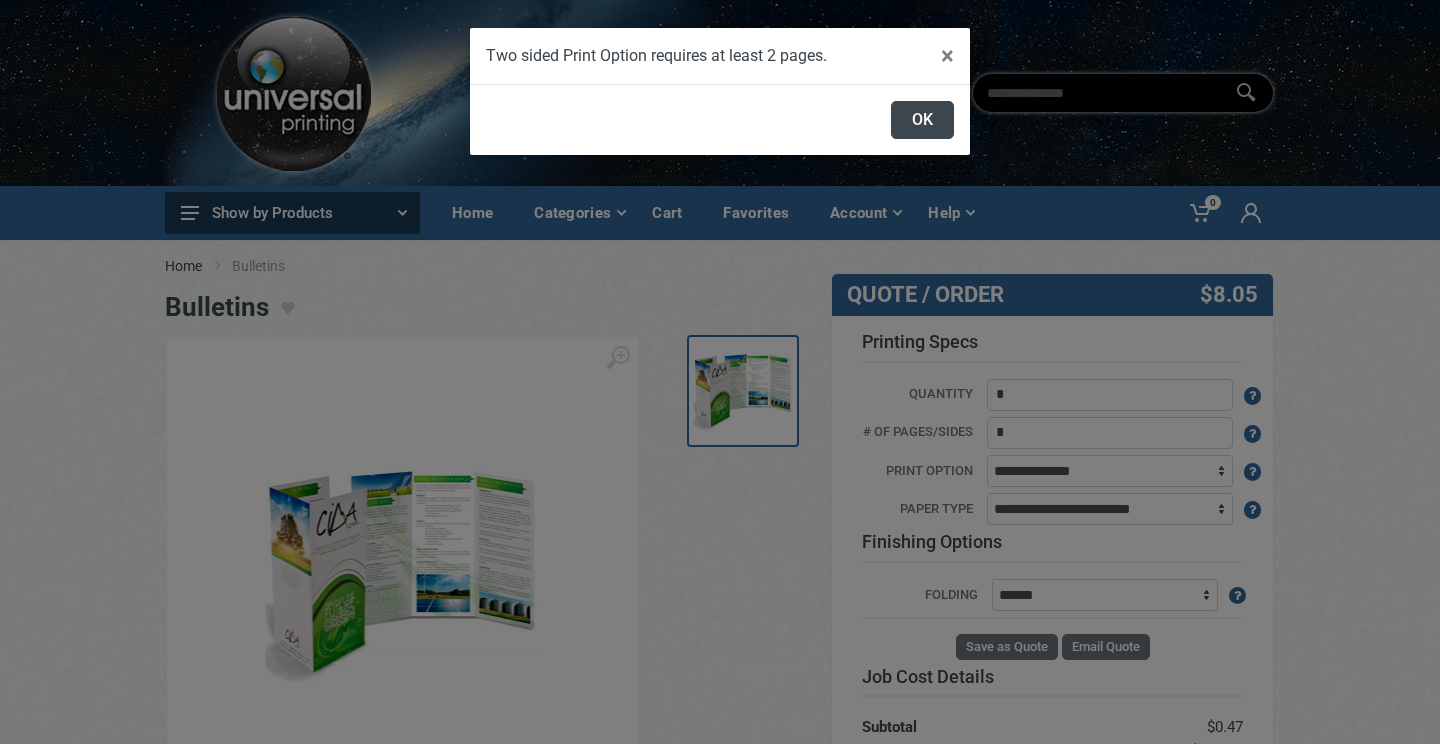 click on "OK" at bounding box center (922, 120) 